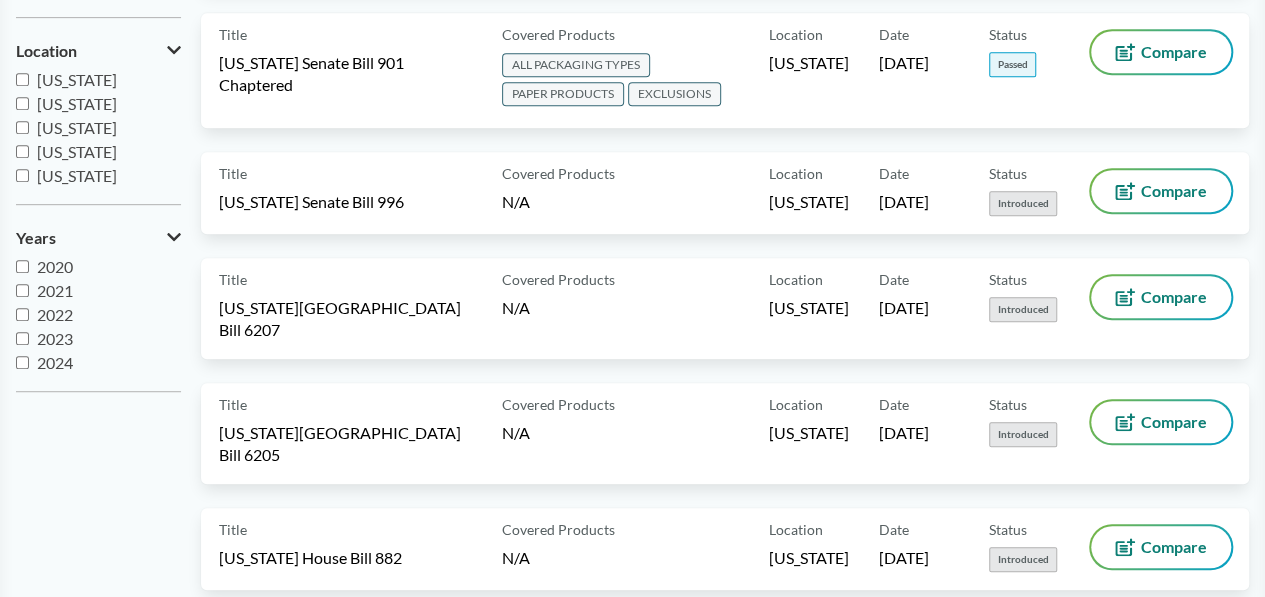 scroll, scrollTop: 463, scrollLeft: 0, axis: vertical 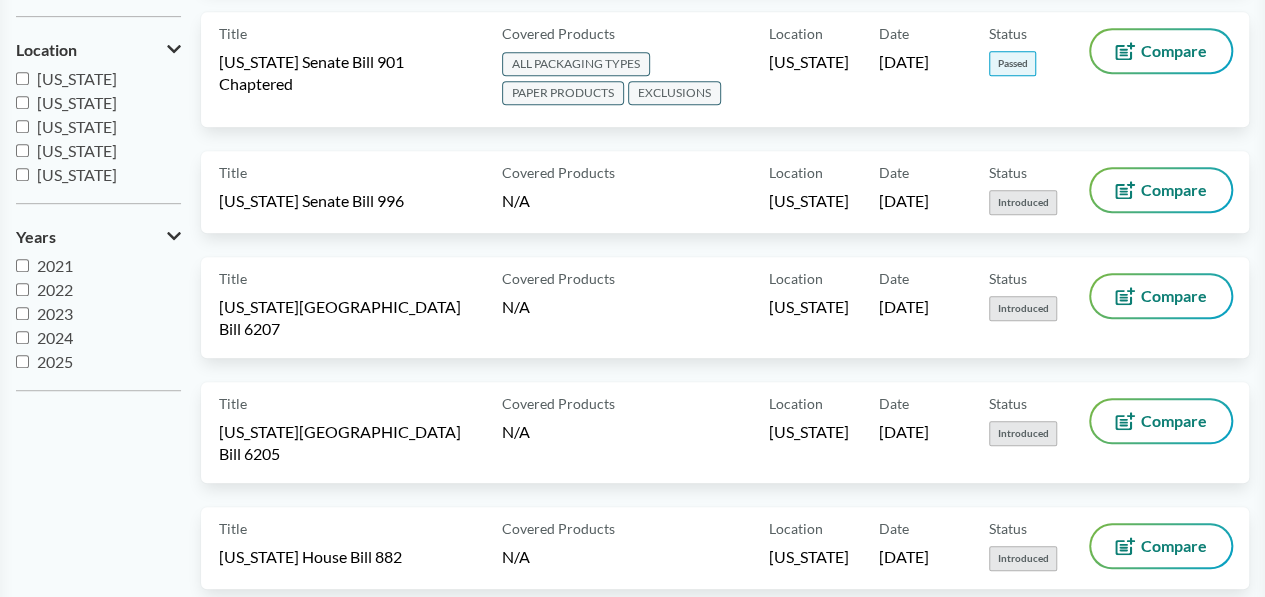 click on "2025" at bounding box center [22, 361] 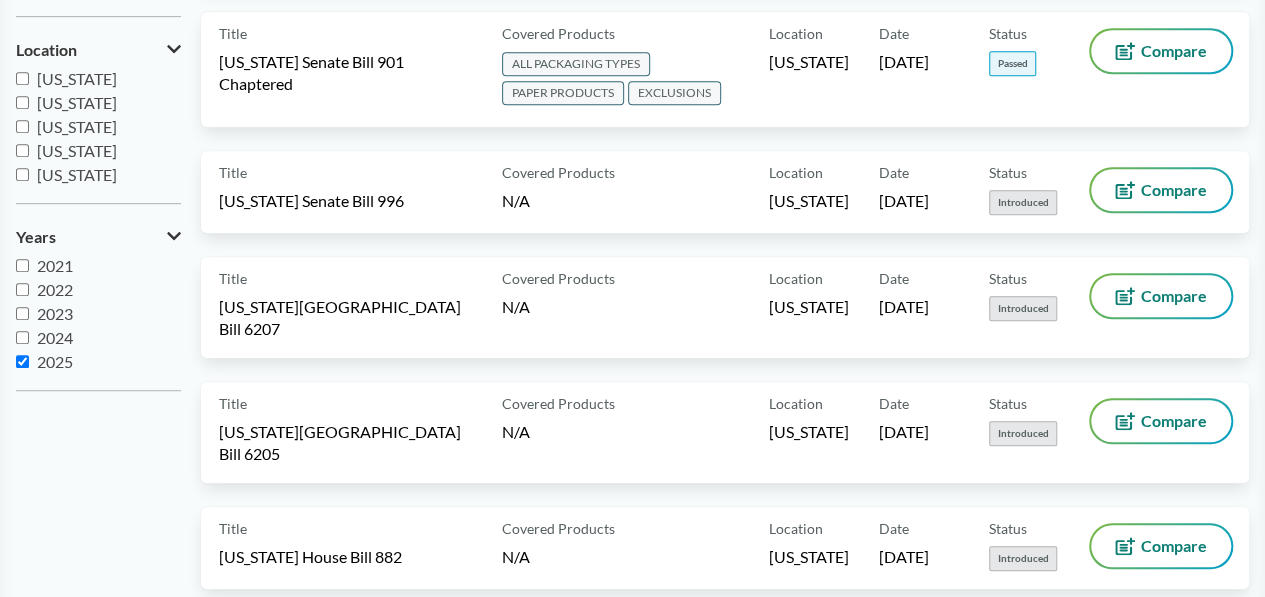 checkbox on "true" 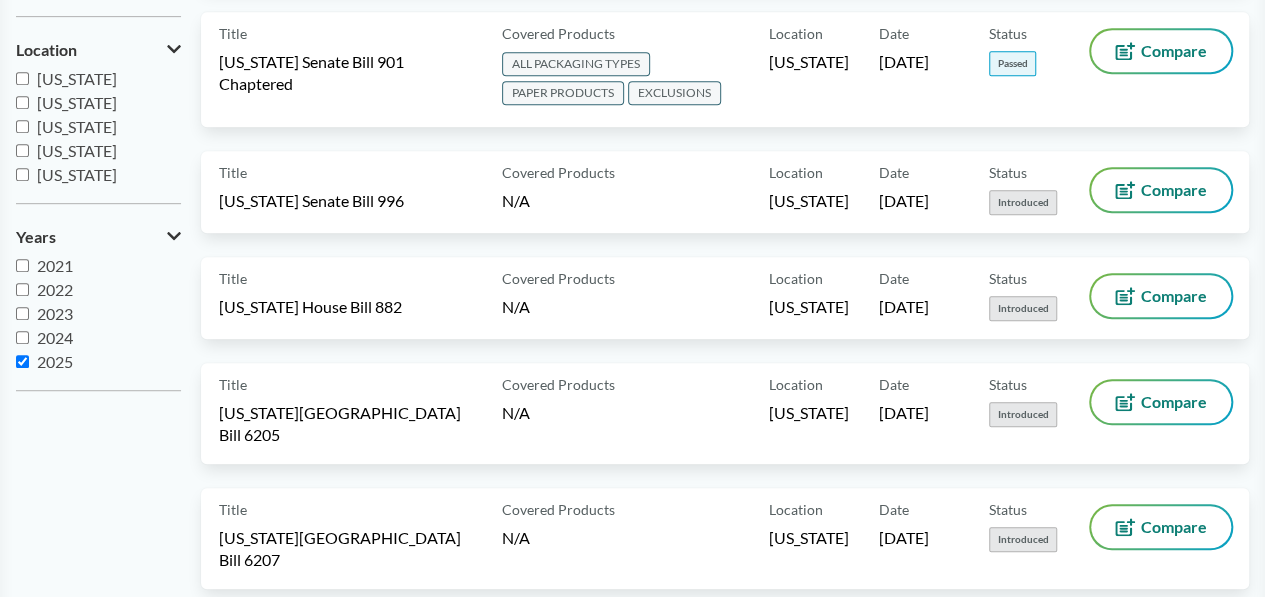 scroll, scrollTop: 0, scrollLeft: 0, axis: both 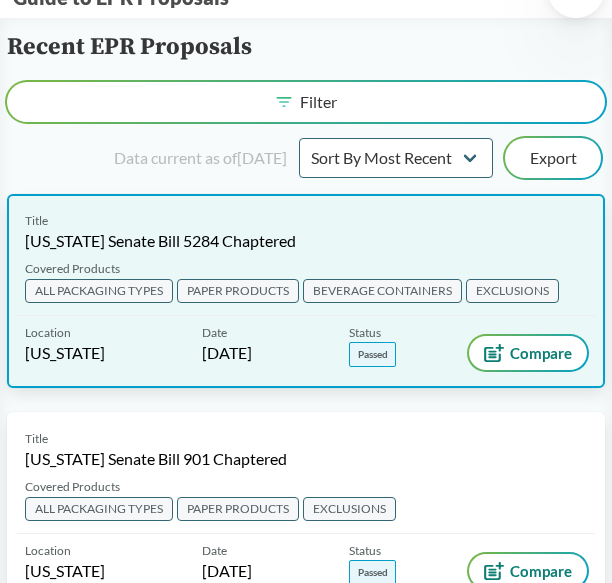click on "[US_STATE] Senate Bill 5284 Chaptered" at bounding box center [160, 241] 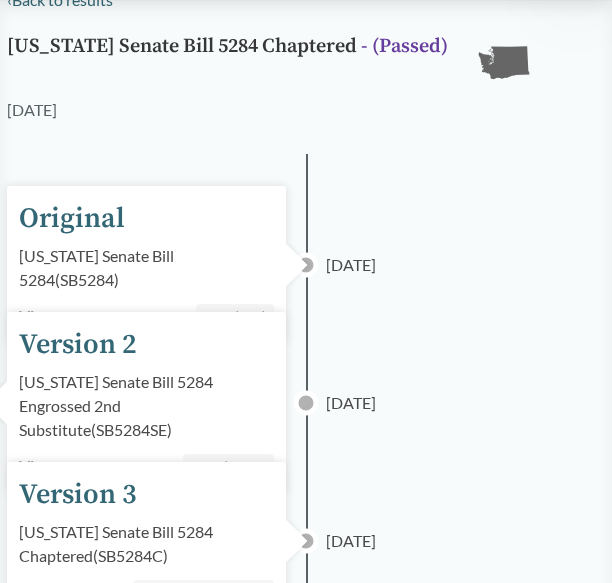 scroll, scrollTop: 0, scrollLeft: 0, axis: both 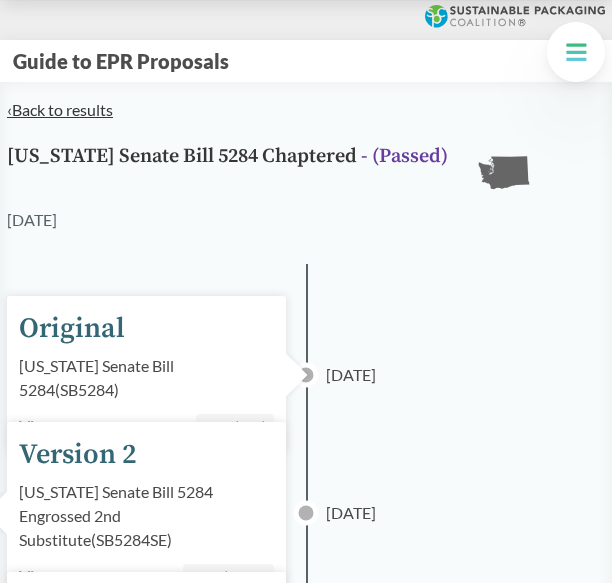 click on "‹  Back to results" at bounding box center (60, 109) 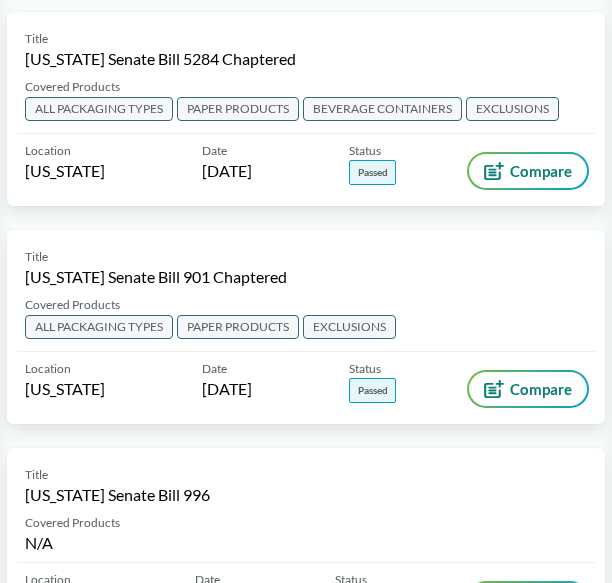 scroll, scrollTop: 0, scrollLeft: 0, axis: both 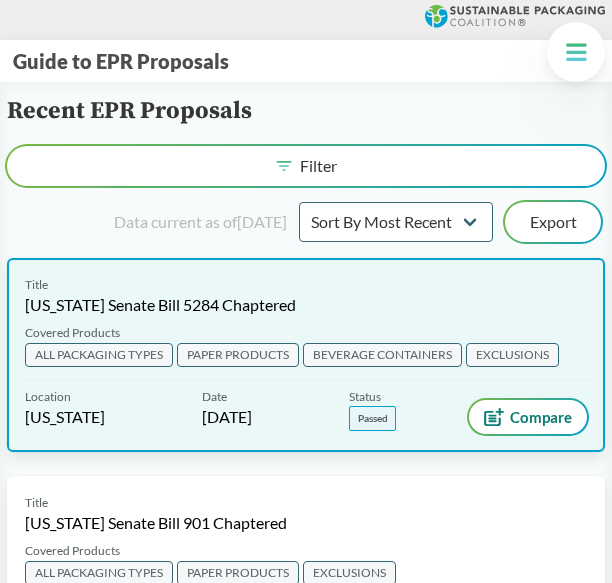 click on "[US_STATE] Senate Bill 5284 Chaptered" at bounding box center [160, 305] 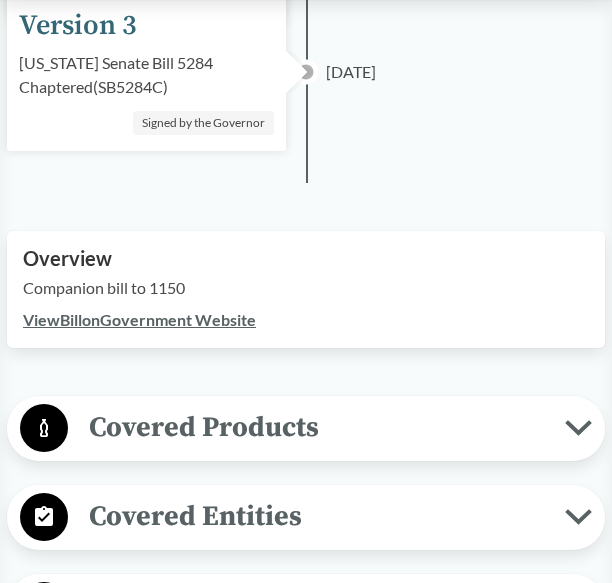 scroll, scrollTop: 582, scrollLeft: 0, axis: vertical 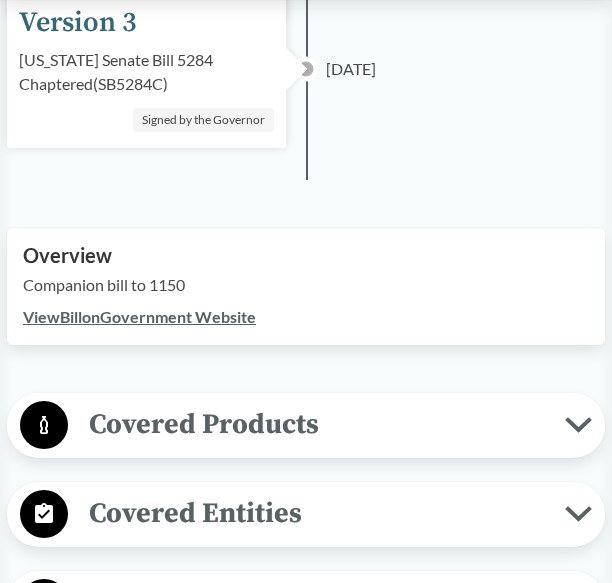 click on "View  Bill  on  Government Website" at bounding box center (139, 316) 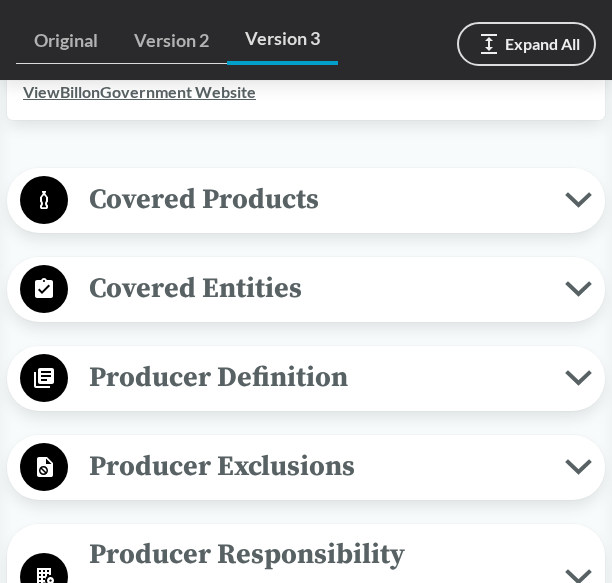 scroll, scrollTop: 819, scrollLeft: 0, axis: vertical 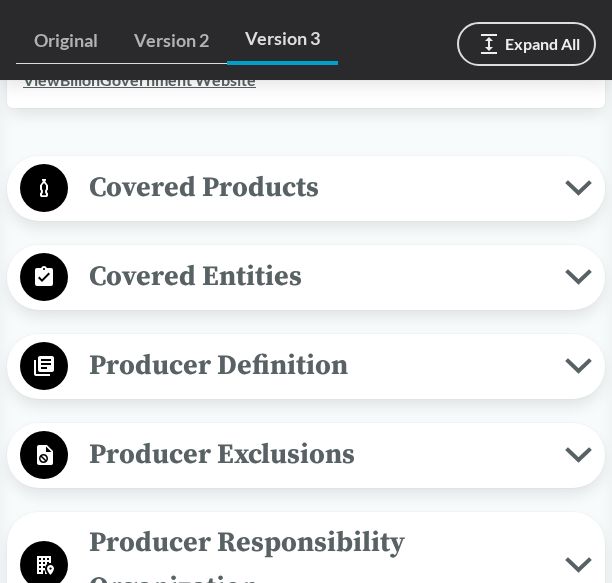 click on "Covered Products" at bounding box center (316, 187) 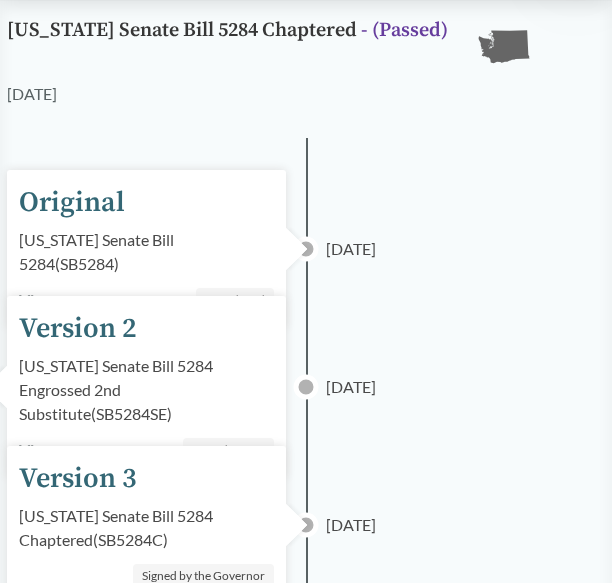 scroll, scrollTop: 0, scrollLeft: 0, axis: both 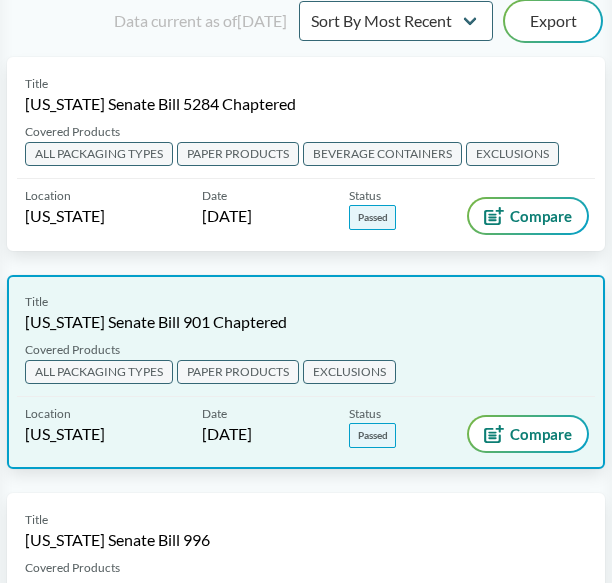 click on "[US_STATE] Senate Bill 901 Chaptered" at bounding box center (156, 322) 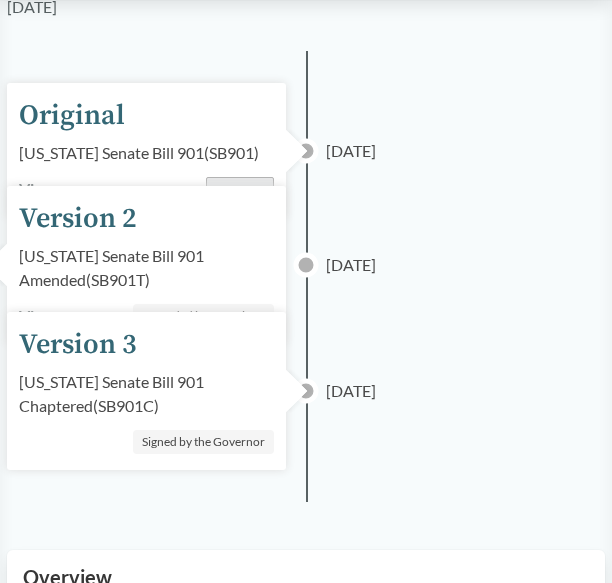 scroll, scrollTop: 217, scrollLeft: 0, axis: vertical 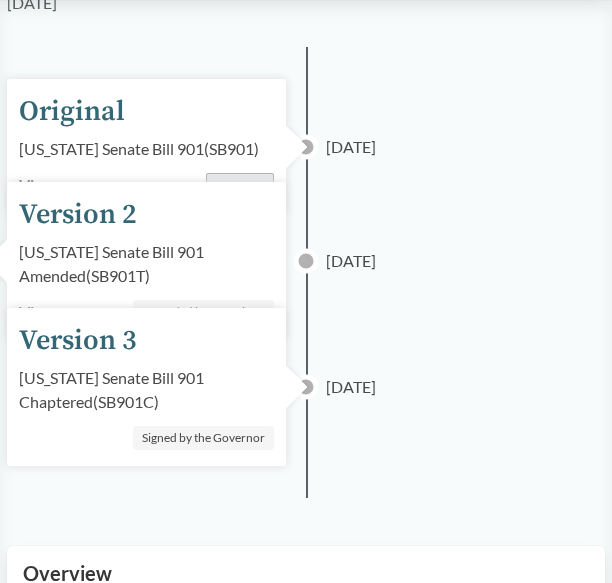 click on "Maryland Senate Bill 901 Amended  ( SB901T )" at bounding box center [146, 264] 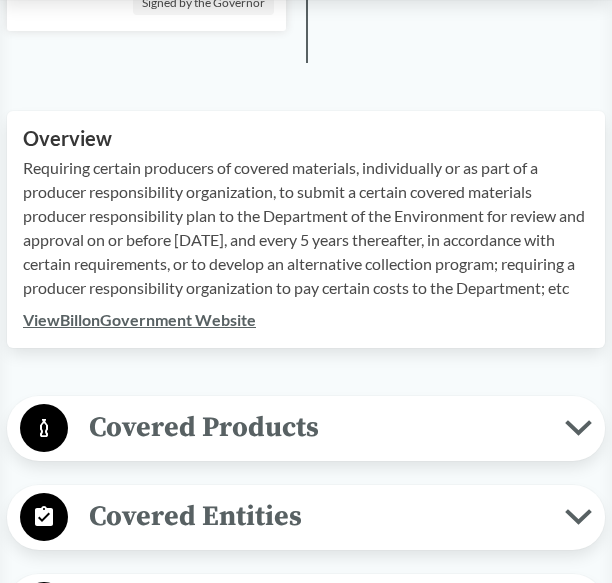 scroll, scrollTop: 660, scrollLeft: 0, axis: vertical 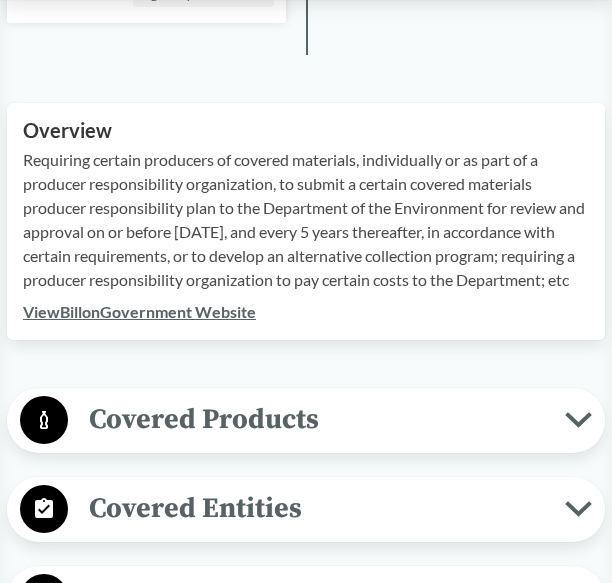 click on "View  Bill  on  Government Website" at bounding box center [139, 311] 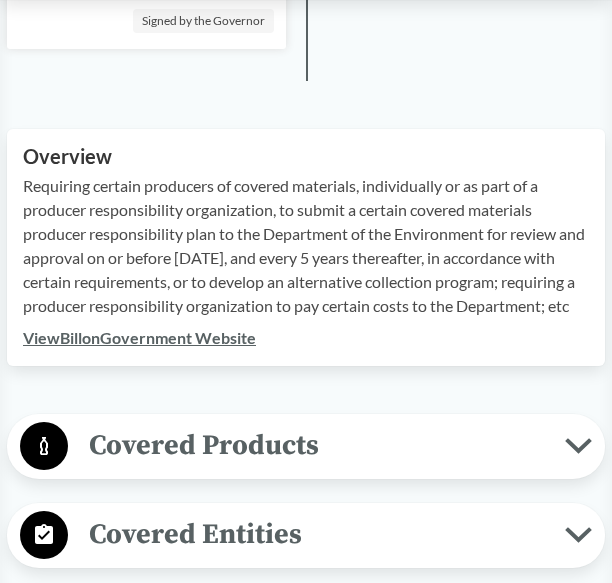 scroll, scrollTop: 0, scrollLeft: 0, axis: both 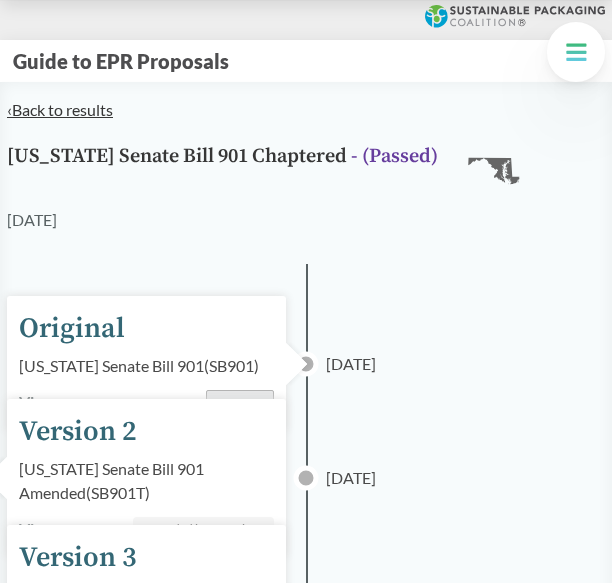 click on "‹  Back to results" at bounding box center [60, 109] 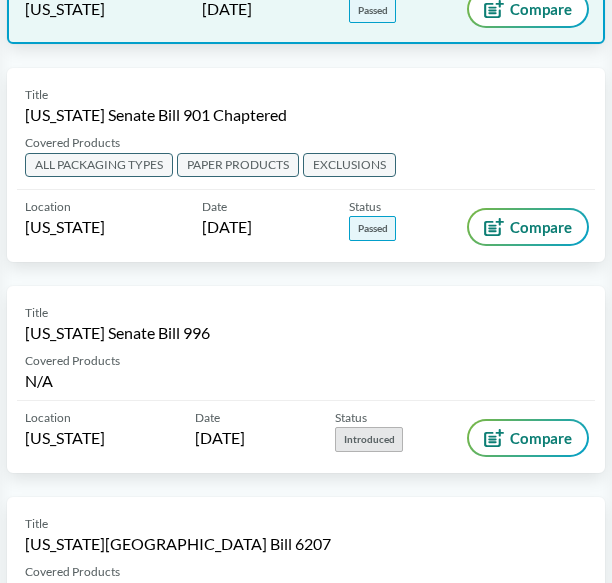 scroll, scrollTop: 415, scrollLeft: 0, axis: vertical 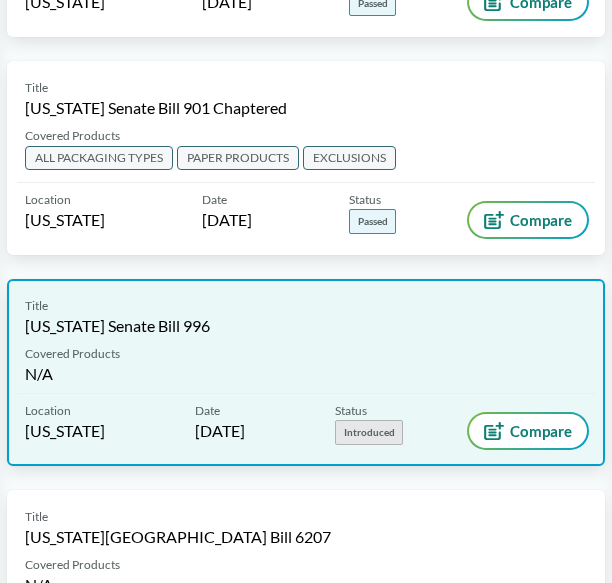 click on "[US_STATE] Senate Bill 996" at bounding box center [117, 326] 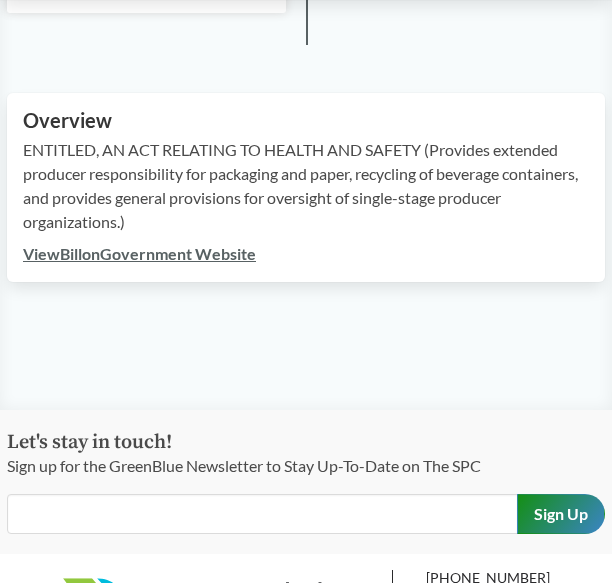 scroll, scrollTop: 422, scrollLeft: 0, axis: vertical 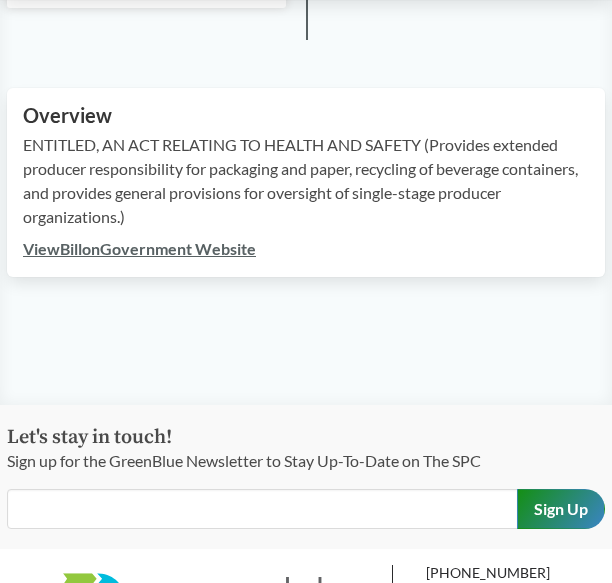 click on "View  Bill  on  Government Website" at bounding box center (139, 248) 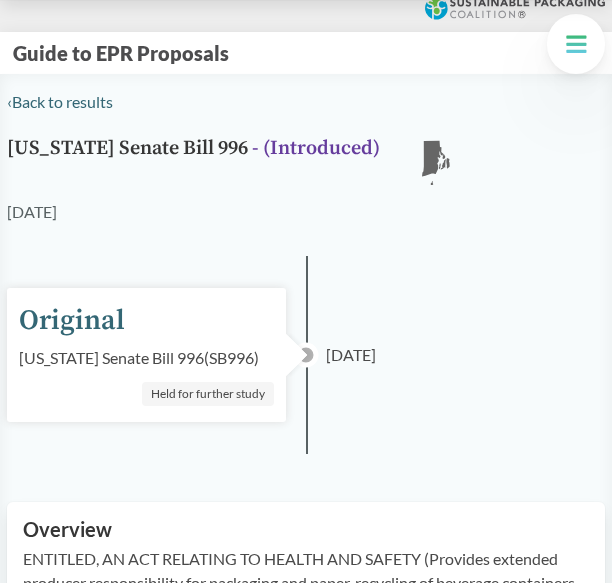 scroll, scrollTop: 0, scrollLeft: 0, axis: both 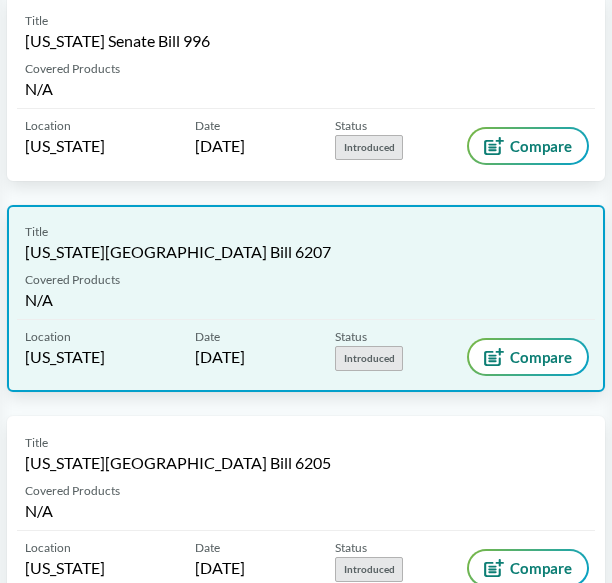 click on "[US_STATE][GEOGRAPHIC_DATA] Bill 6207" at bounding box center [178, 252] 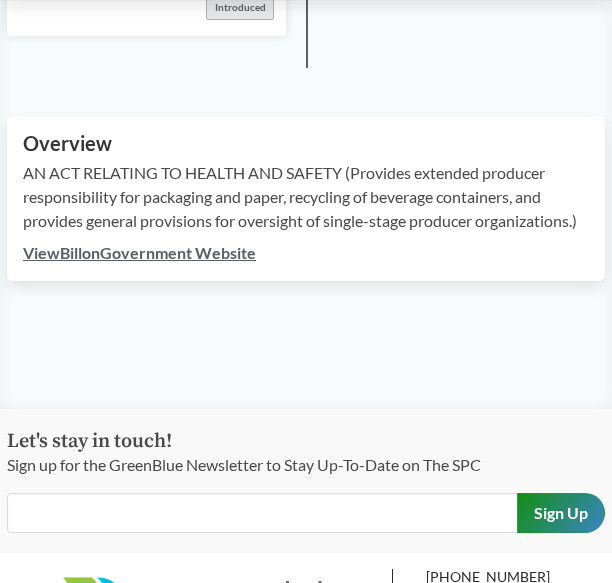 scroll, scrollTop: 436, scrollLeft: 0, axis: vertical 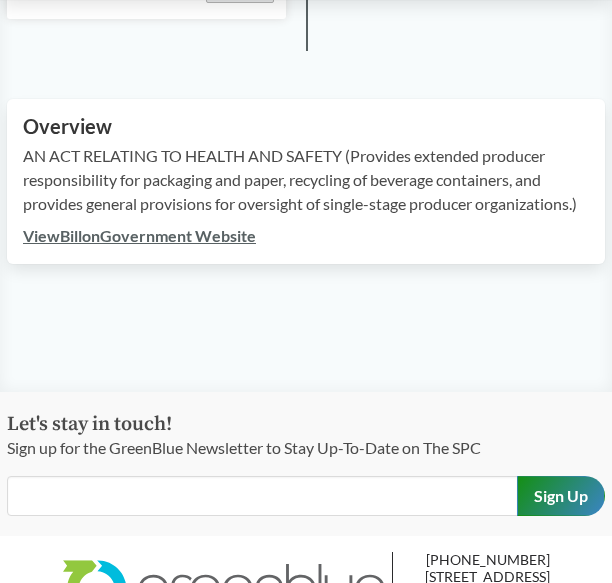 click on "View  Bill  on  Government Website" at bounding box center [139, 235] 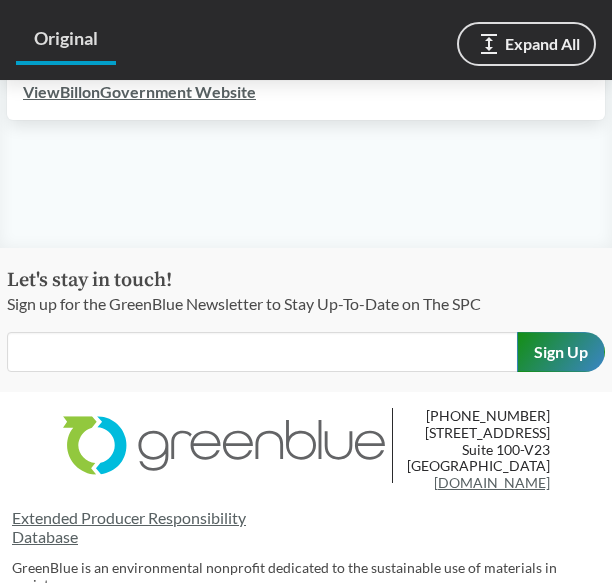 scroll, scrollTop: 696, scrollLeft: 0, axis: vertical 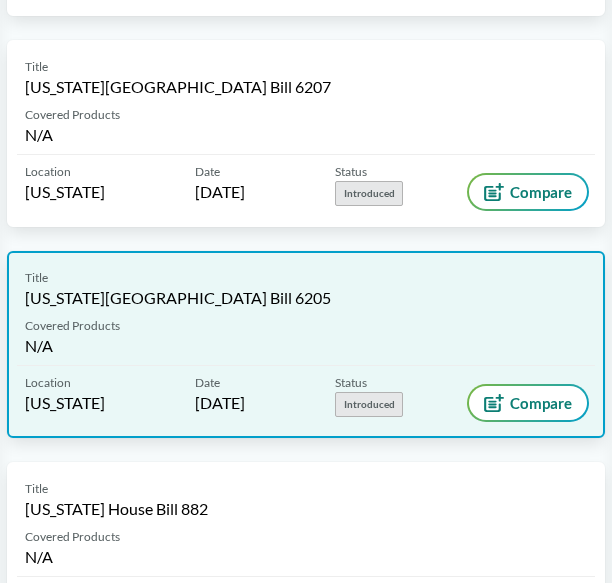 click on "Title Rhode Island House Bill 6205 Covered Products N/A Location Rhode Island Date 04/09/2025 Status Introduced Compare" at bounding box center (306, 344) 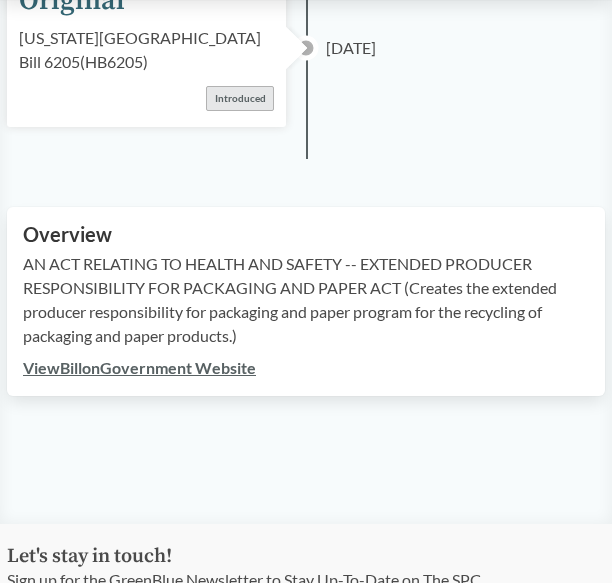 scroll, scrollTop: 329, scrollLeft: 0, axis: vertical 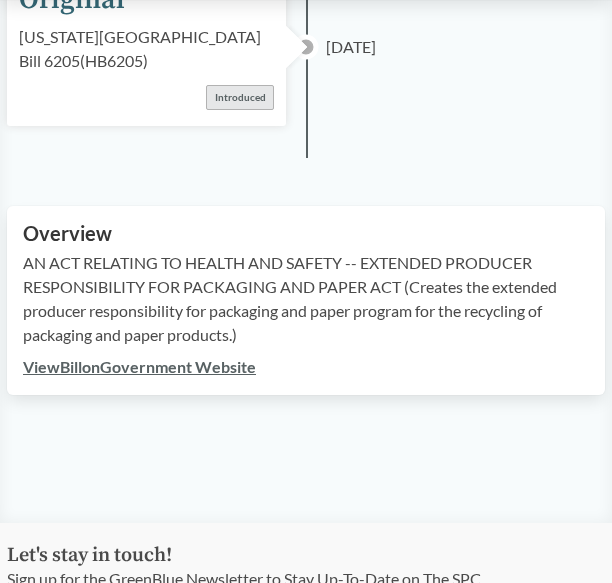click on "View  Bill  on  Government Website" at bounding box center [139, 366] 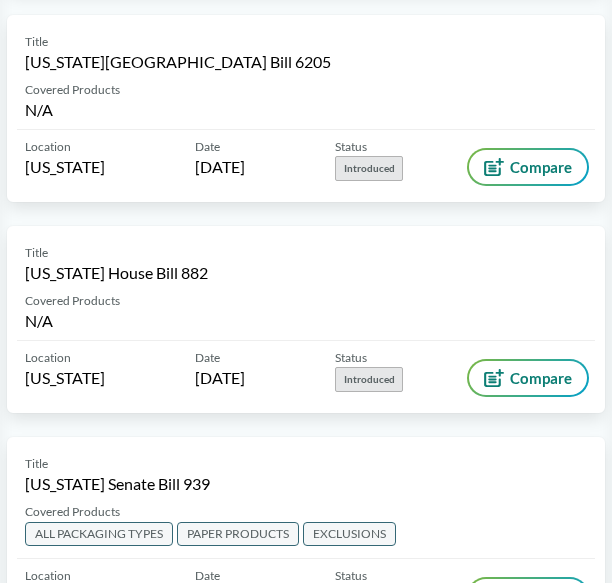 scroll, scrollTop: 1175, scrollLeft: 0, axis: vertical 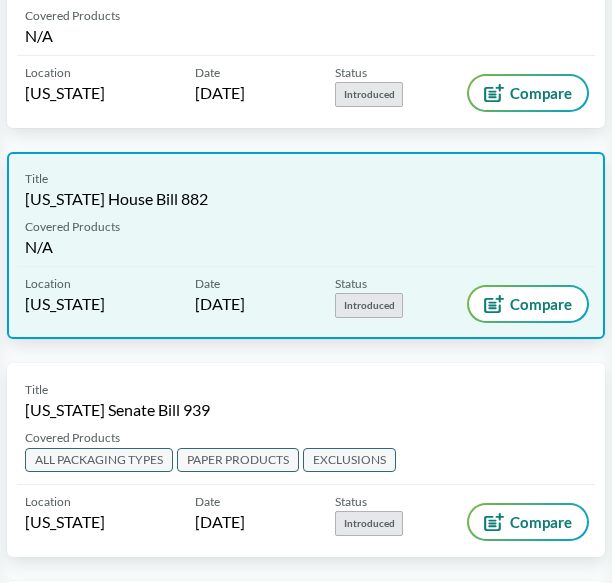 click on "Title North Carolina House Bill 882 Covered Products N/A Location North Carolina Date 04/09/2025 Status Introduced Compare" at bounding box center [306, 245] 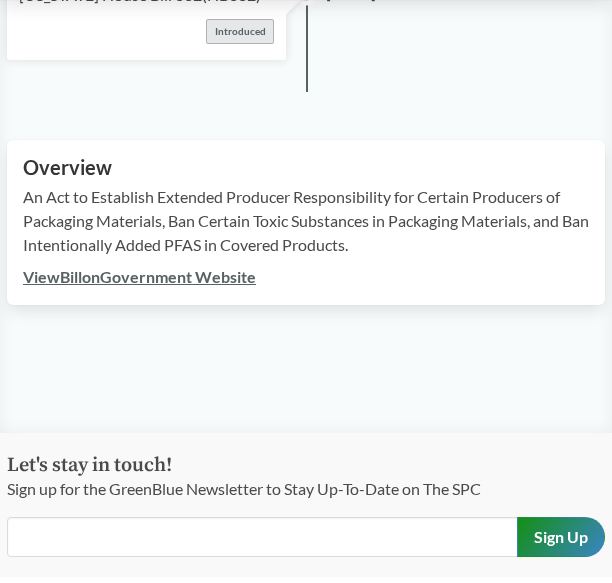 scroll, scrollTop: 372, scrollLeft: 0, axis: vertical 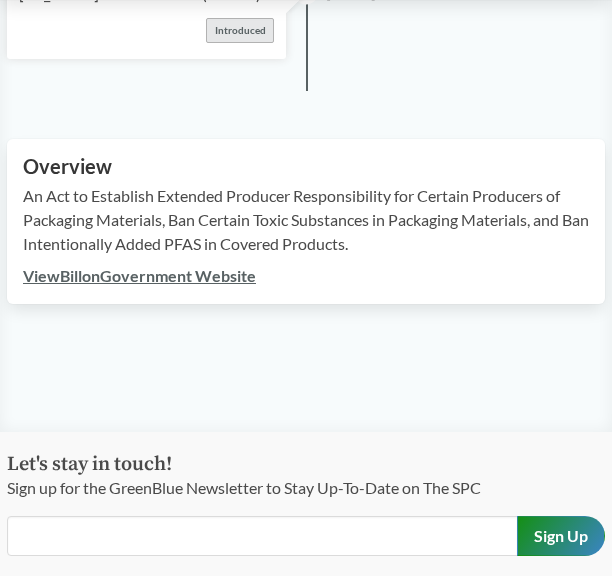 click on "View  Bill  on  Government Website" at bounding box center [139, 275] 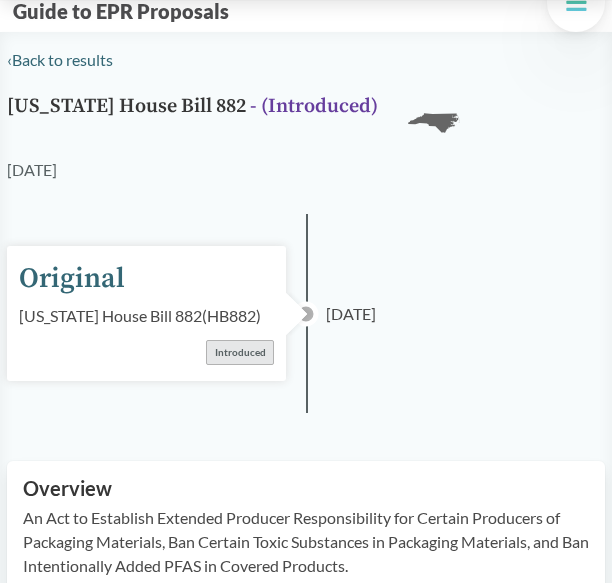 scroll, scrollTop: 11, scrollLeft: 0, axis: vertical 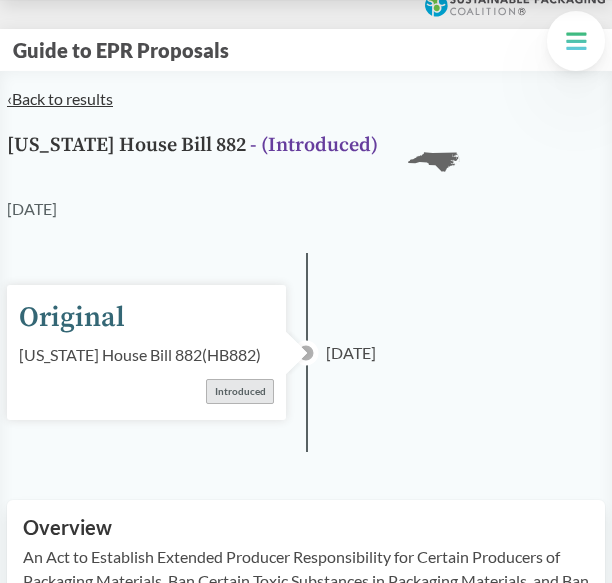 click on "‹  Back to results" at bounding box center (60, 98) 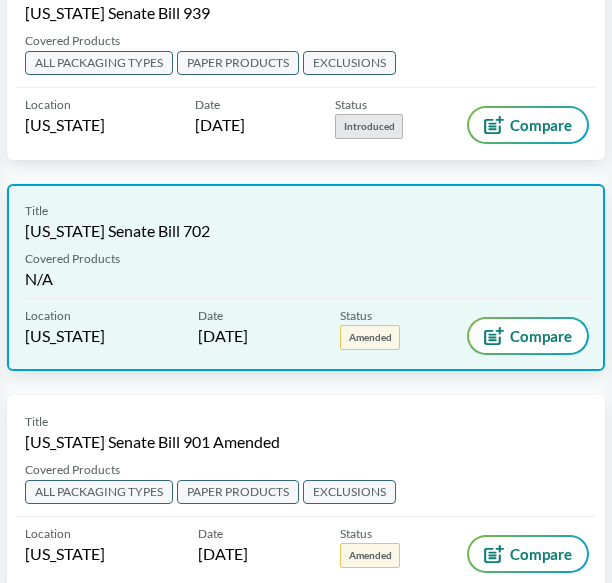 scroll, scrollTop: 1573, scrollLeft: 0, axis: vertical 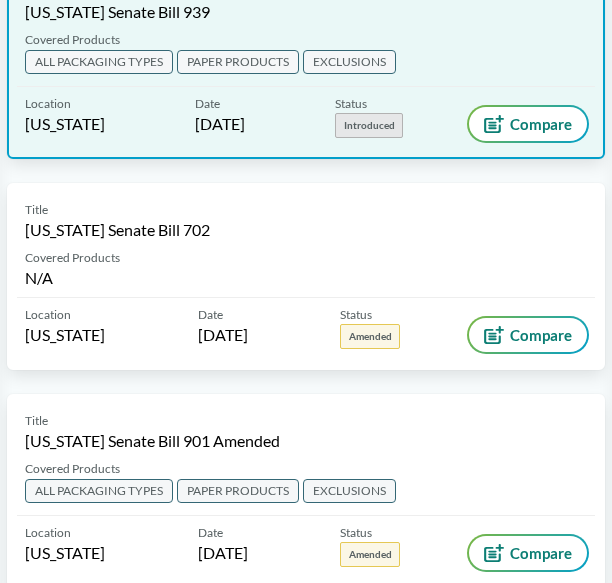 click on "Covered Products ALL PACKAGING TYPES PAPER PRODUCTS EXCLUSIONS" at bounding box center (306, 59) 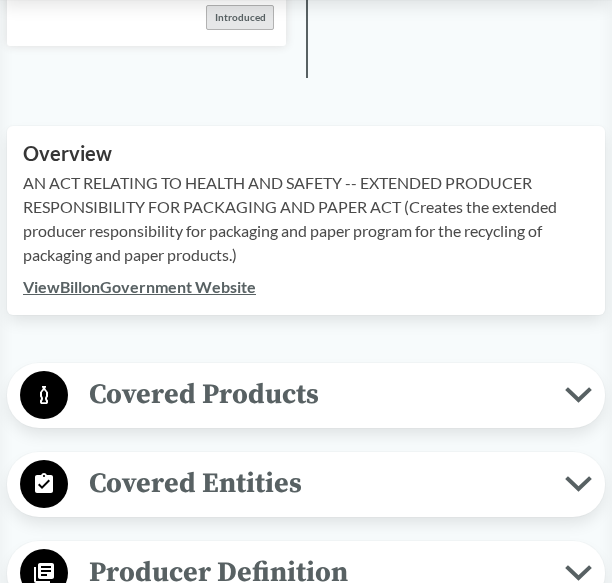 scroll, scrollTop: 387, scrollLeft: 0, axis: vertical 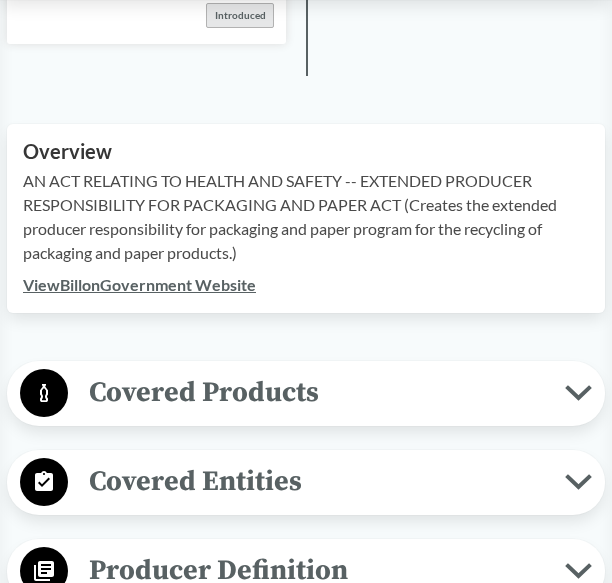 click on "View  Bill  on  Government Website" at bounding box center (139, 284) 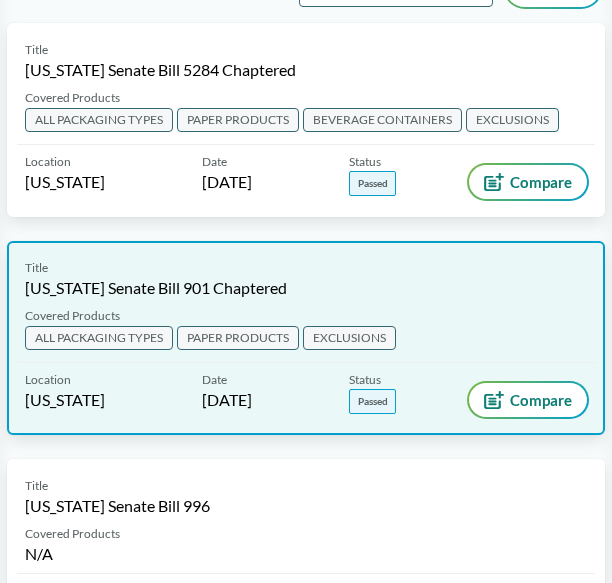 scroll, scrollTop: 239, scrollLeft: 0, axis: vertical 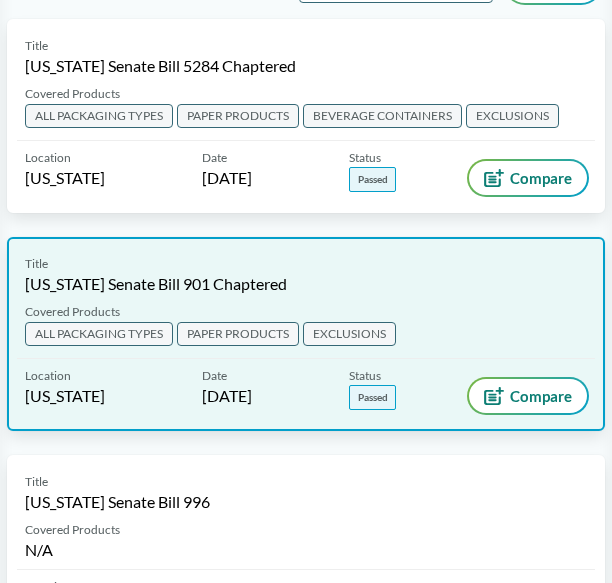 click on "[US_STATE] Senate Bill 901 Chaptered" at bounding box center [156, 284] 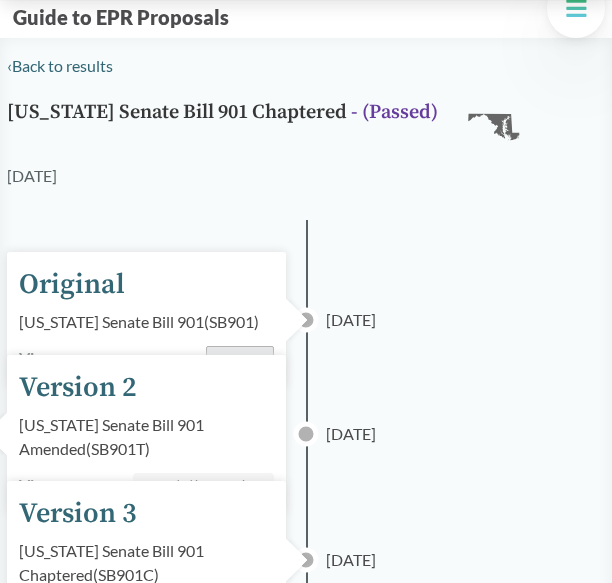 scroll, scrollTop: 45, scrollLeft: 0, axis: vertical 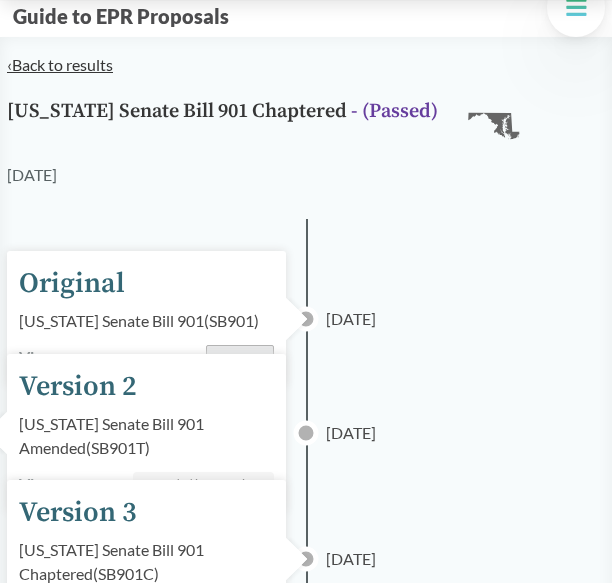 click on "‹  Back to results" at bounding box center [60, 64] 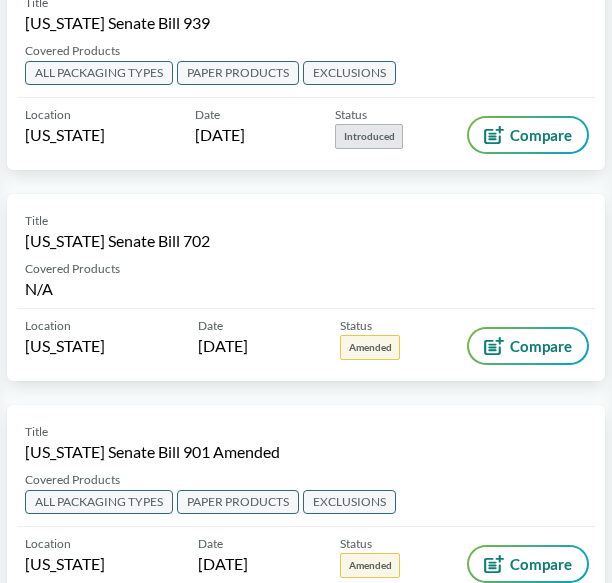 scroll, scrollTop: 1565, scrollLeft: 0, axis: vertical 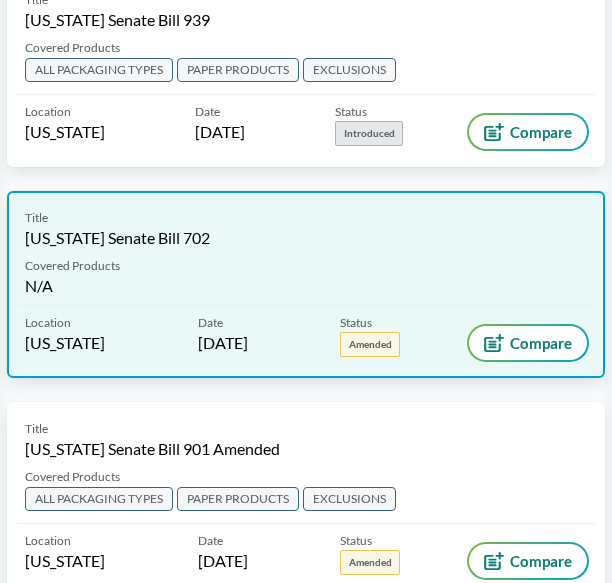 click on "Covered Products N/A" at bounding box center (306, 281) 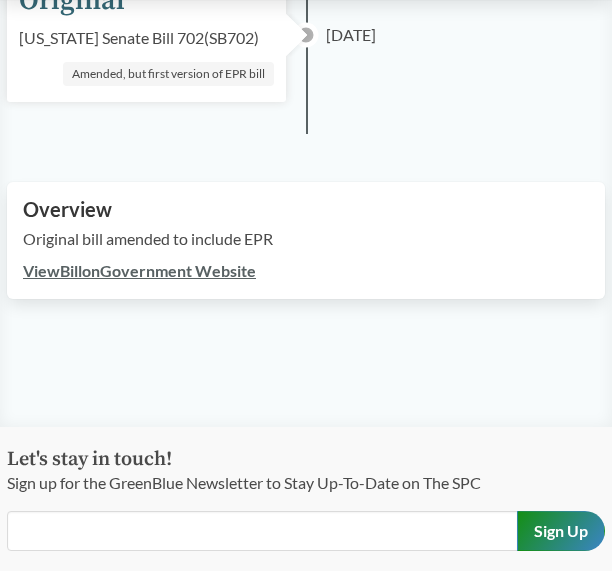 scroll, scrollTop: 331, scrollLeft: 0, axis: vertical 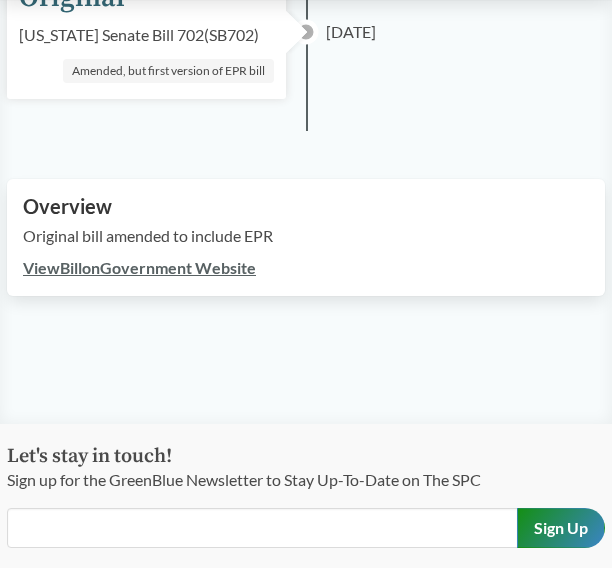 click on "View  Bill  on  Government Website" at bounding box center (139, 267) 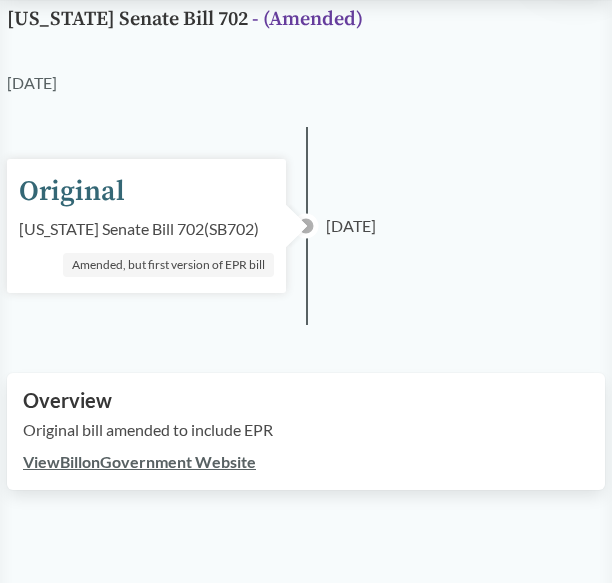 scroll, scrollTop: 136, scrollLeft: 0, axis: vertical 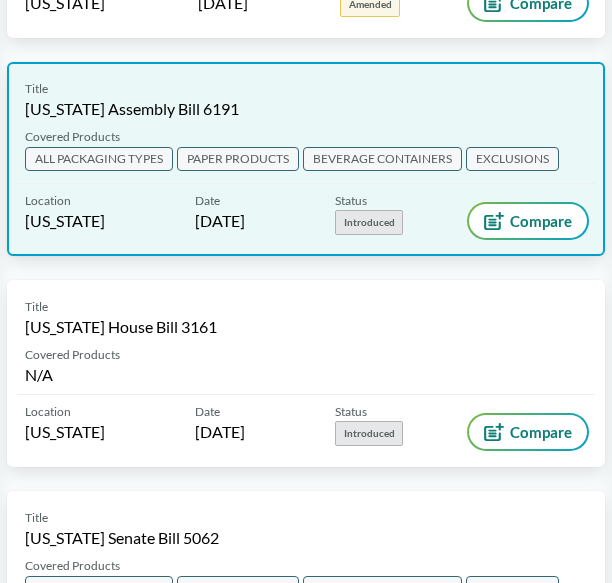 click on "Covered Products ALL PACKAGING TYPES PAPER PRODUCTS BEVERAGE CONTAINERS EXCLUSIONS" at bounding box center [306, 156] 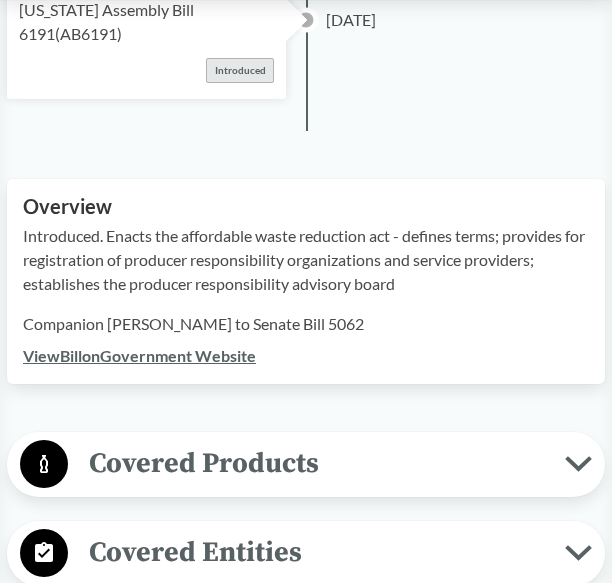 scroll, scrollTop: 357, scrollLeft: 0, axis: vertical 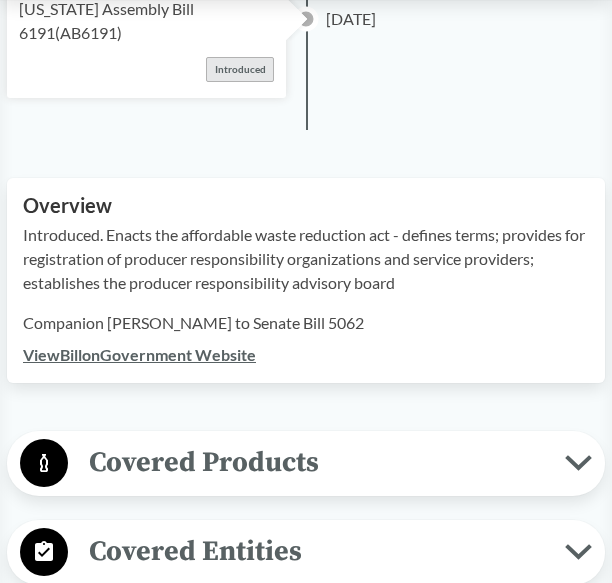 click on "View  Bill  on  Government Website" at bounding box center [139, 354] 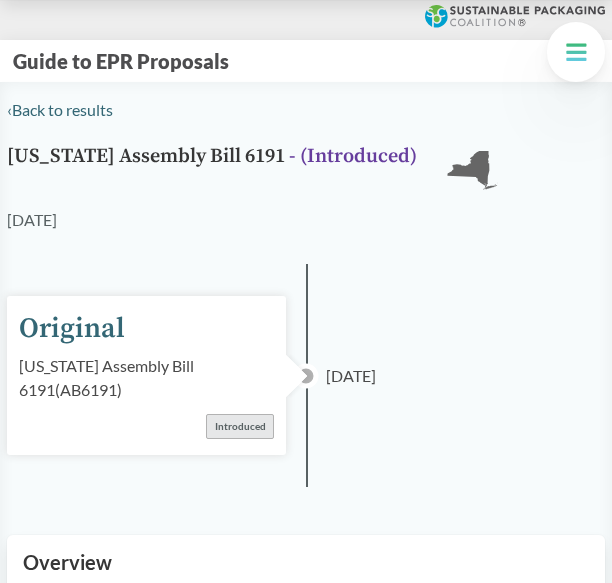 scroll, scrollTop: 357, scrollLeft: 0, axis: vertical 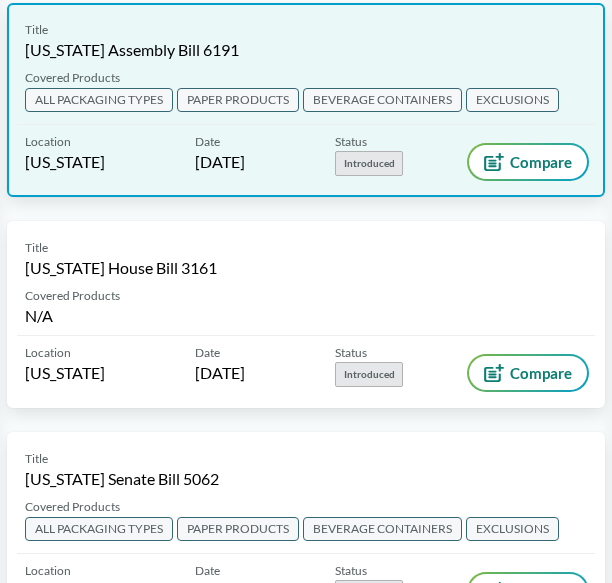 click on "Title [US_STATE] House Bill 3161" at bounding box center (306, 259) 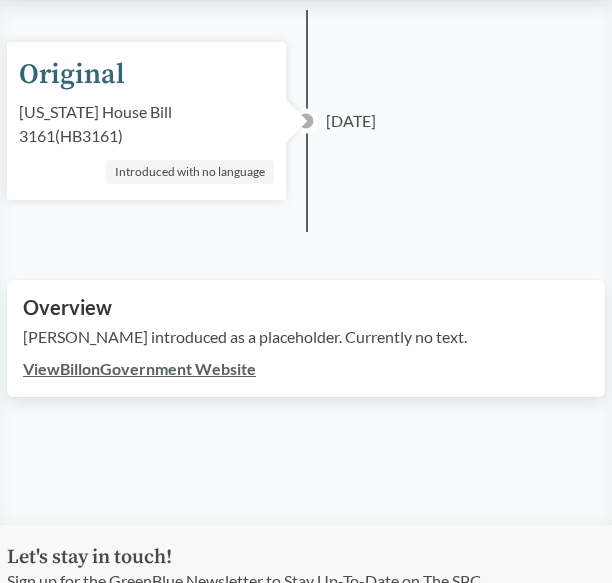 scroll, scrollTop: 264, scrollLeft: 0, axis: vertical 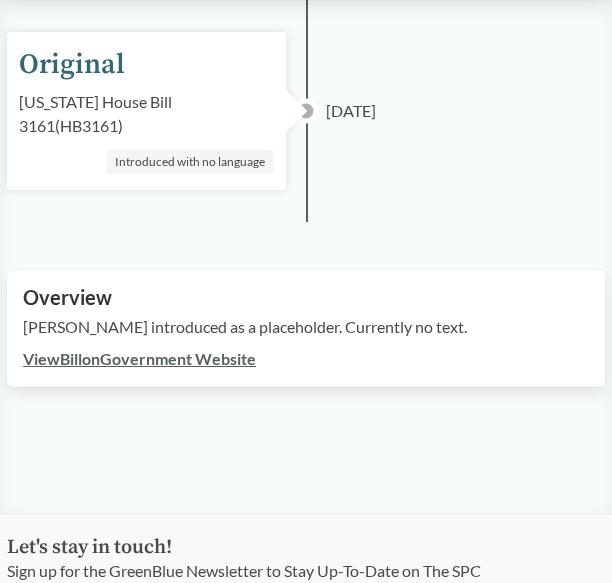 click on "View  Bill  on  Government Website" at bounding box center (139, 358) 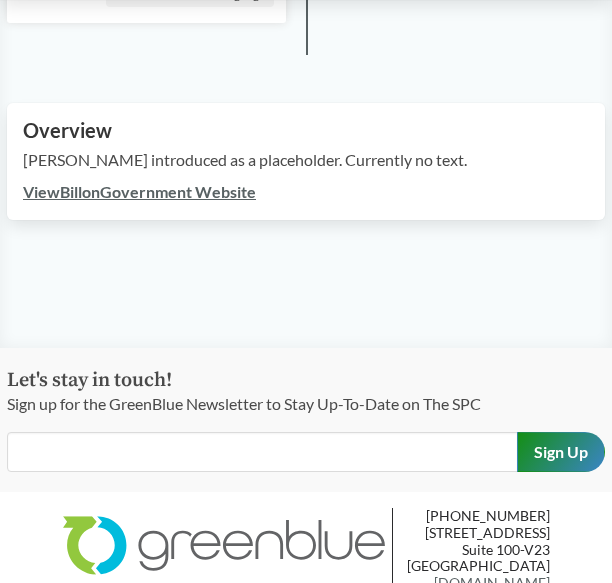 scroll, scrollTop: 432, scrollLeft: 0, axis: vertical 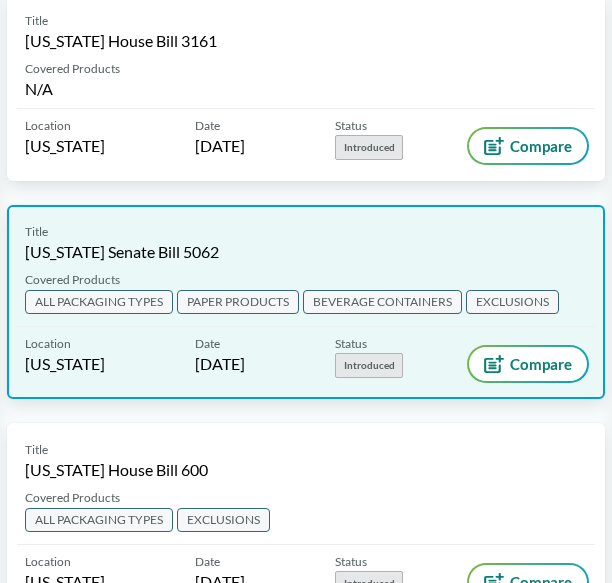 click on "[US_STATE] Senate Bill 5062" at bounding box center (122, 252) 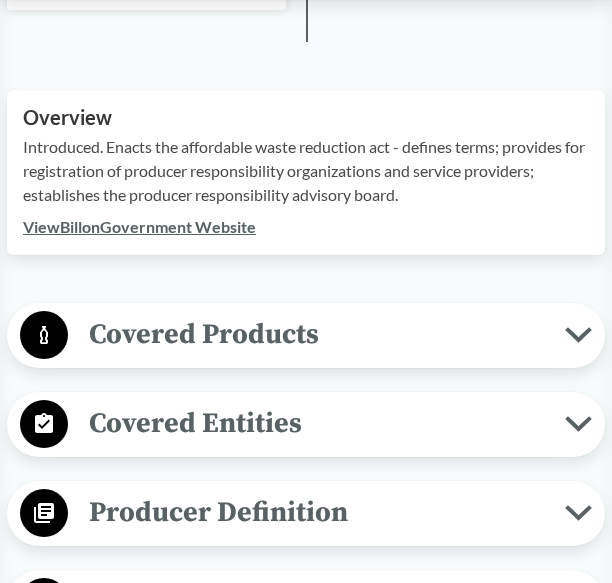 scroll, scrollTop: 455, scrollLeft: 0, axis: vertical 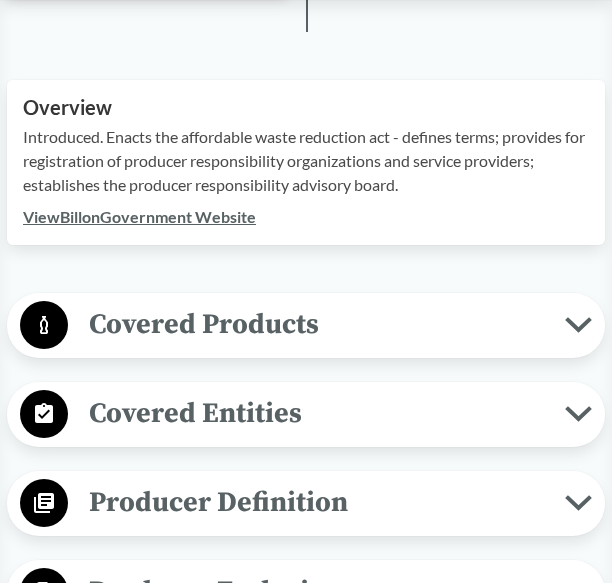 click on "Covered Products" at bounding box center [316, 324] 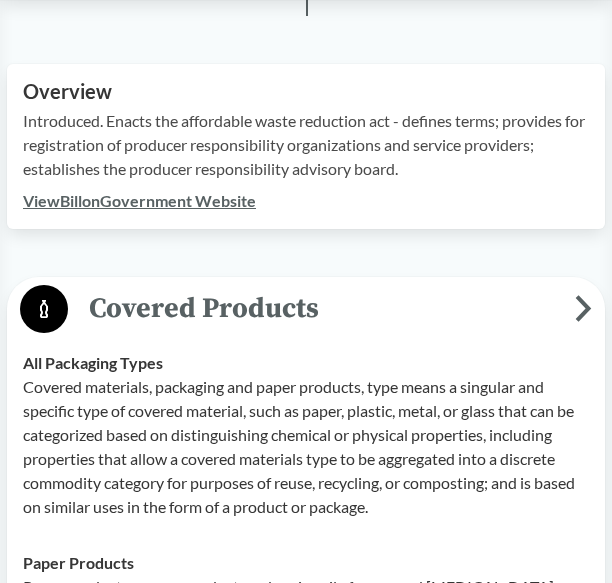 scroll, scrollTop: 475, scrollLeft: 0, axis: vertical 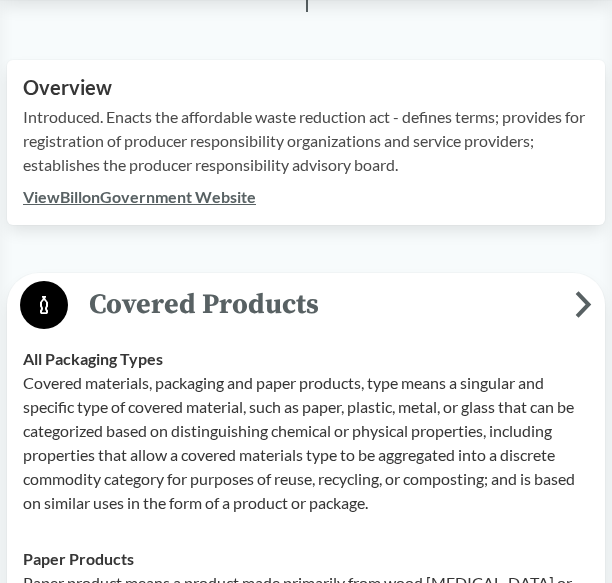 click on "View  Bill  on  Government Website" at bounding box center [139, 196] 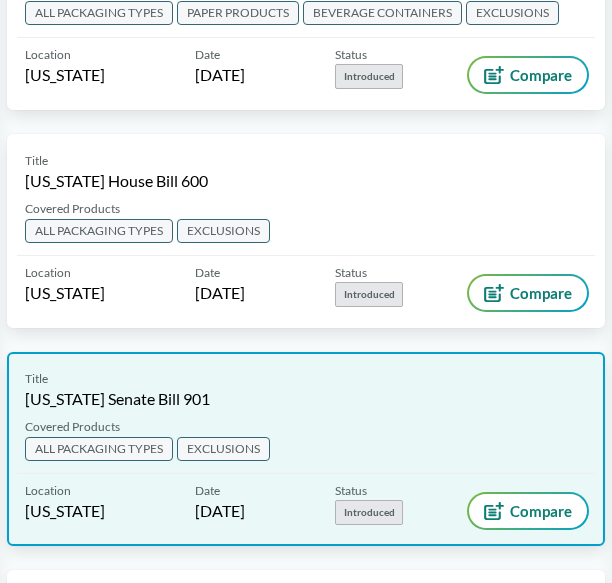 scroll, scrollTop: 2884, scrollLeft: 0, axis: vertical 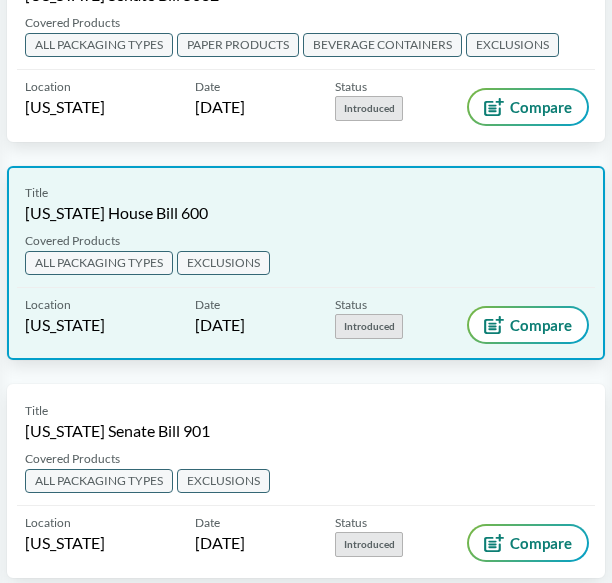 click on "[US_STATE] House Bill 600" at bounding box center (116, 213) 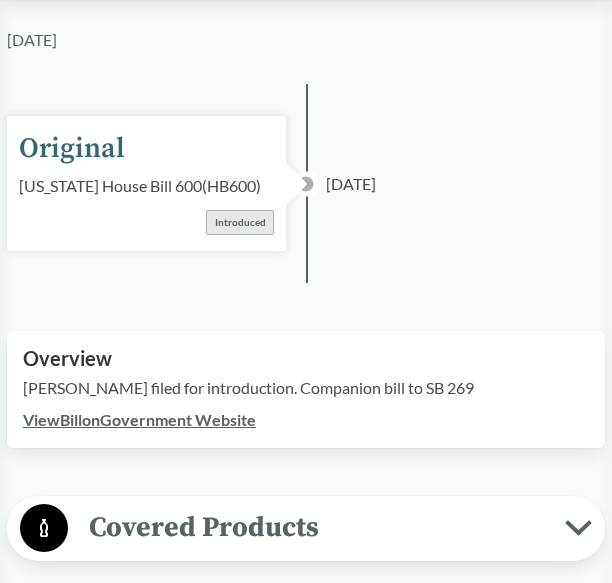 scroll, scrollTop: 184, scrollLeft: 0, axis: vertical 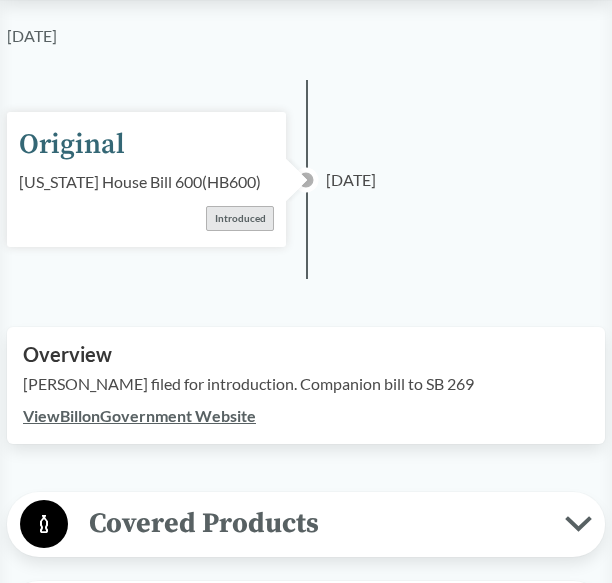 click on "View  Bill  on  Government Website" at bounding box center [139, 415] 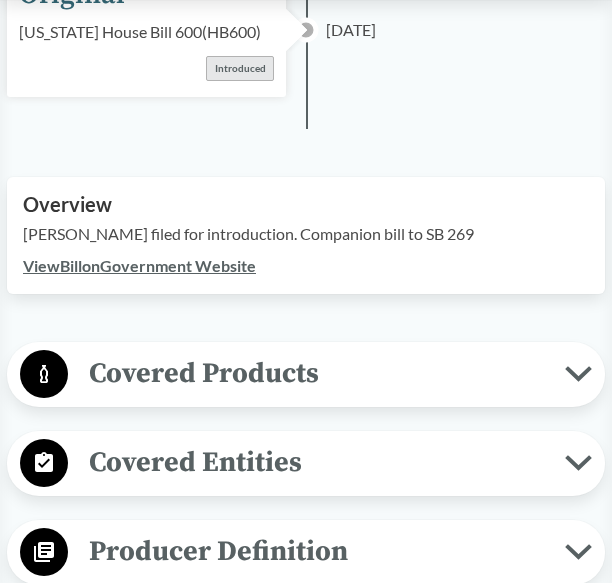 scroll, scrollTop: 0, scrollLeft: 0, axis: both 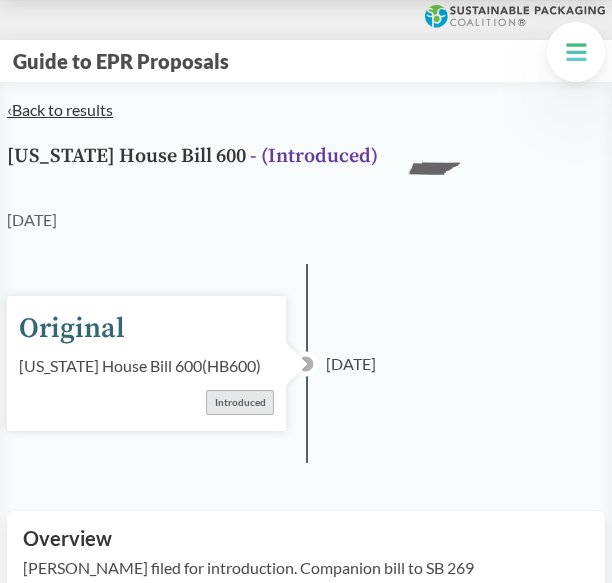 click on "‹  Back to results" at bounding box center [60, 109] 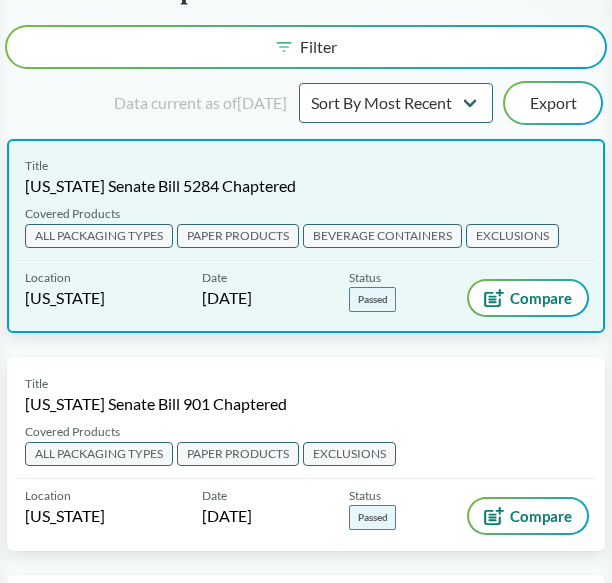 scroll, scrollTop: 3236, scrollLeft: 0, axis: vertical 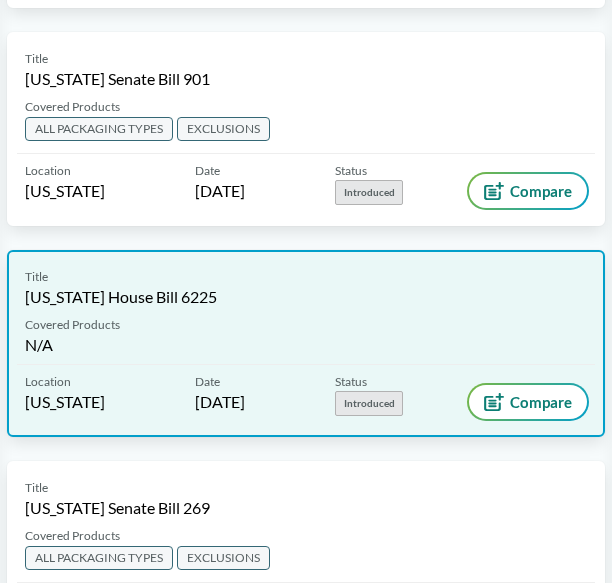 click on "Covered Products N/A" at bounding box center [306, 340] 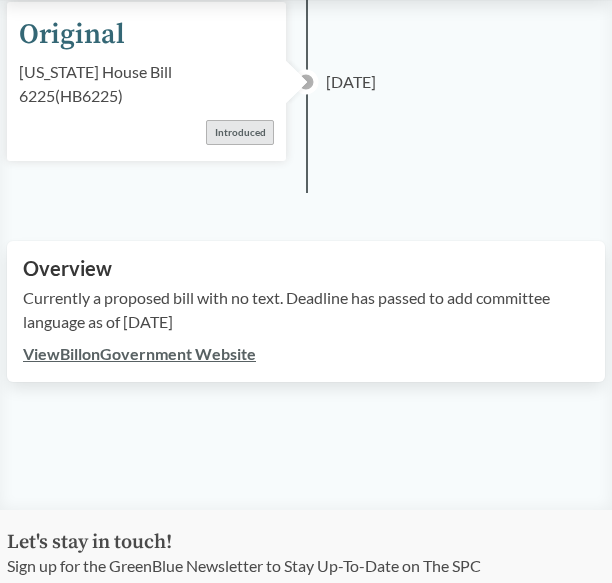 scroll, scrollTop: 289, scrollLeft: 0, axis: vertical 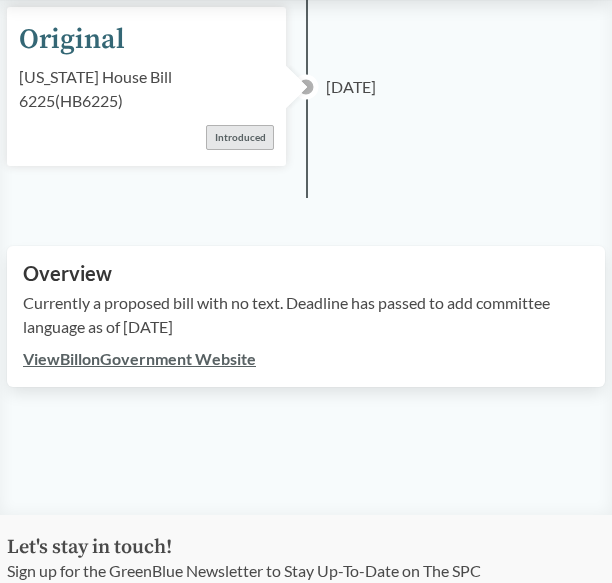 click on "‹  Back to results [US_STATE] House Bill 6225   - ( Introduced ) CT [DATE]   Original [US_STATE] House Bill 6225  ( HB6225 ) Introduced [DATE] Original  Expand All Overview Currently a proposed bill with no text. Deadline has passed to add committee language as of [DATE] View  Bill  on  Government Website" at bounding box center [306, 98] 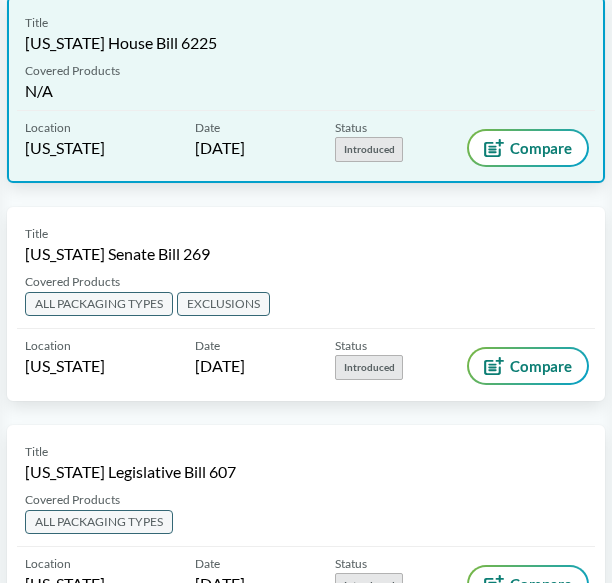 scroll, scrollTop: 3490, scrollLeft: 0, axis: vertical 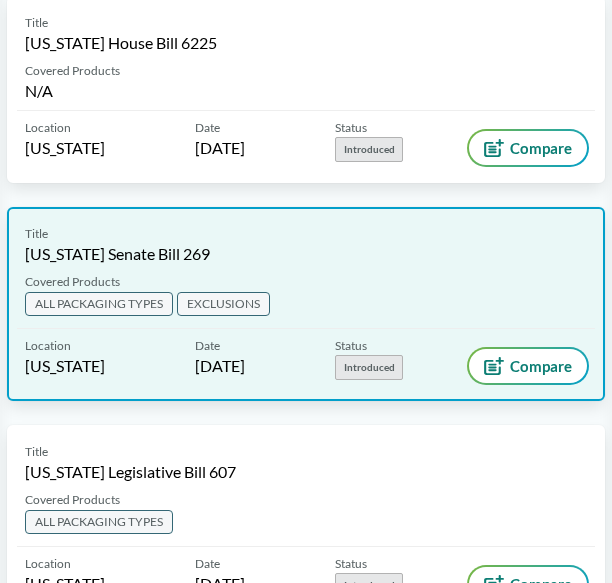 click on "Title [US_STATE] Senate Bill 269" at bounding box center [306, 245] 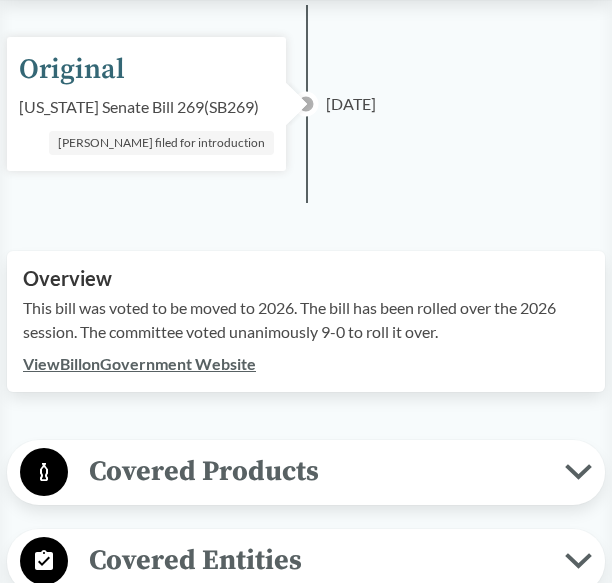 scroll, scrollTop: 266, scrollLeft: 0, axis: vertical 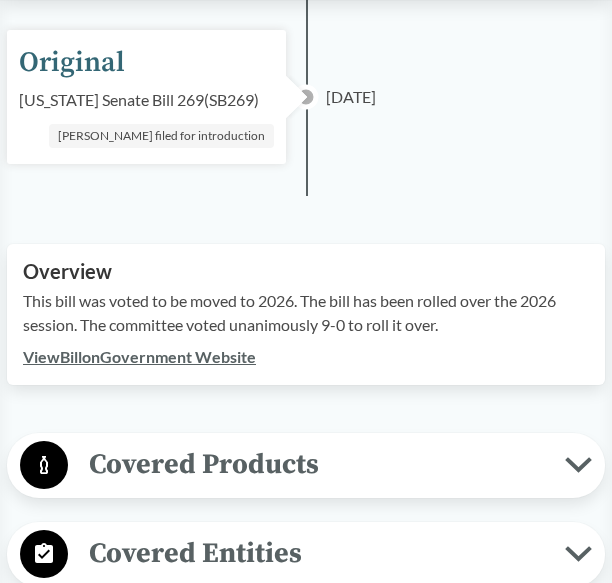 click on "View  Bill  on  Government Website" at bounding box center (139, 356) 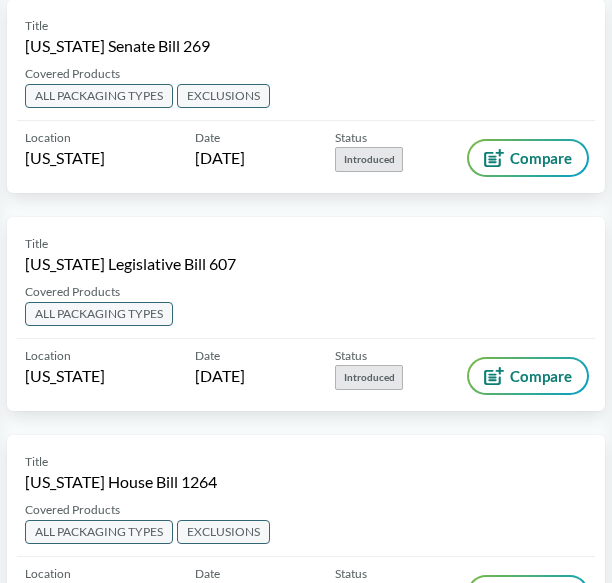 scroll, scrollTop: 3698, scrollLeft: 0, axis: vertical 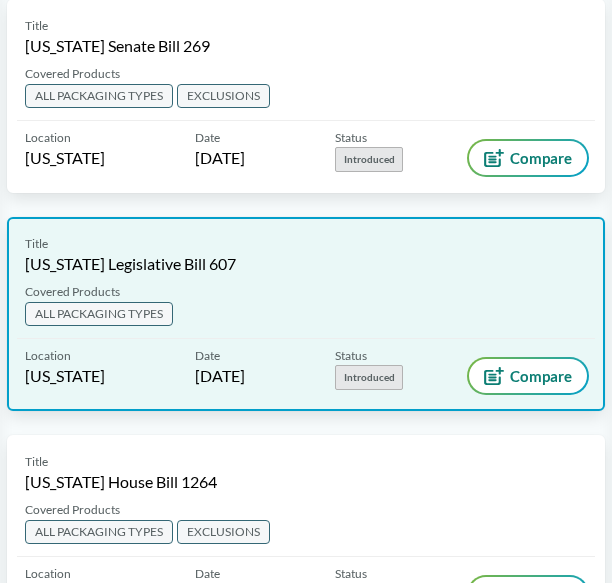 click on "Title [US_STATE] Legislative Bill 607 Covered Products ALL PACKAGING TYPES Location [US_STATE] Date [DATE] Status Introduced Compare" at bounding box center [306, 314] 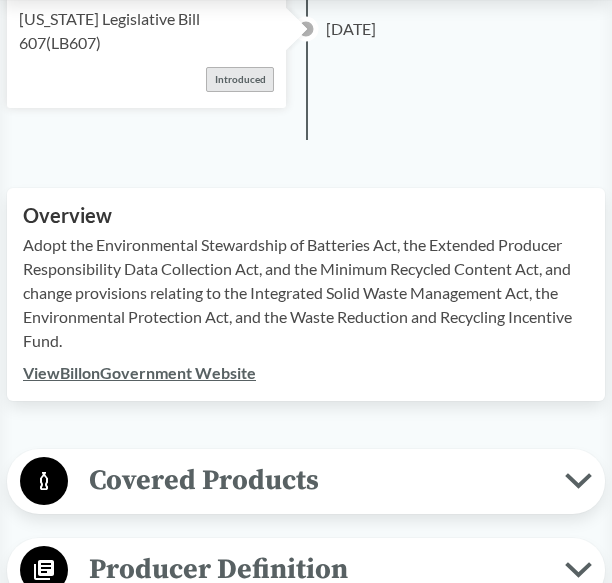 scroll, scrollTop: 354, scrollLeft: 0, axis: vertical 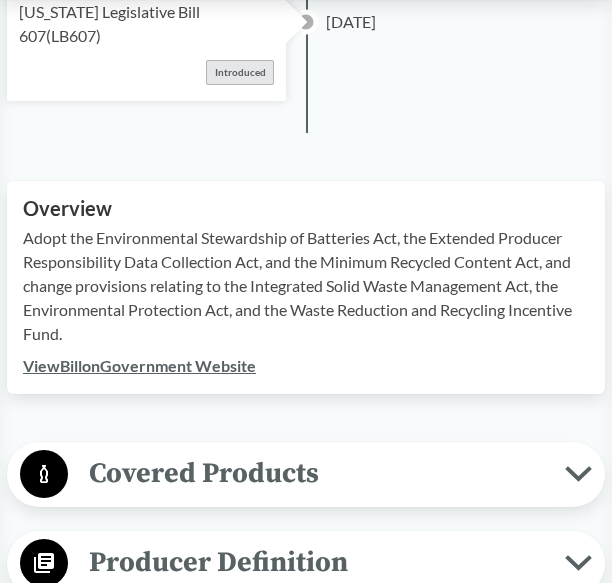 click on "View  Bill  on  Government Website" at bounding box center [139, 365] 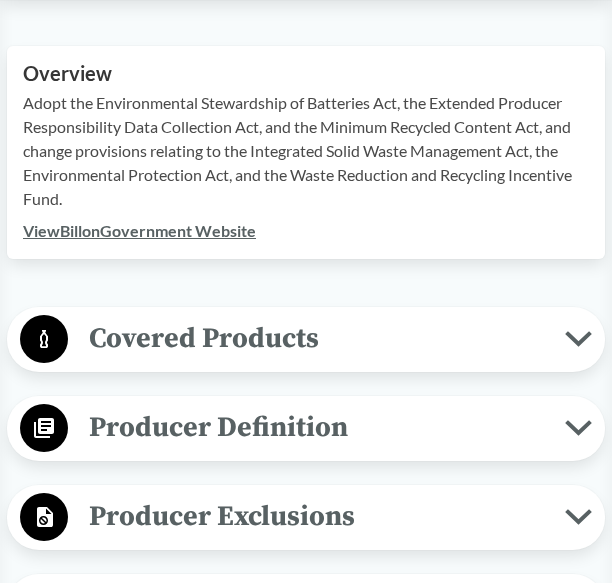 scroll, scrollTop: 490, scrollLeft: 0, axis: vertical 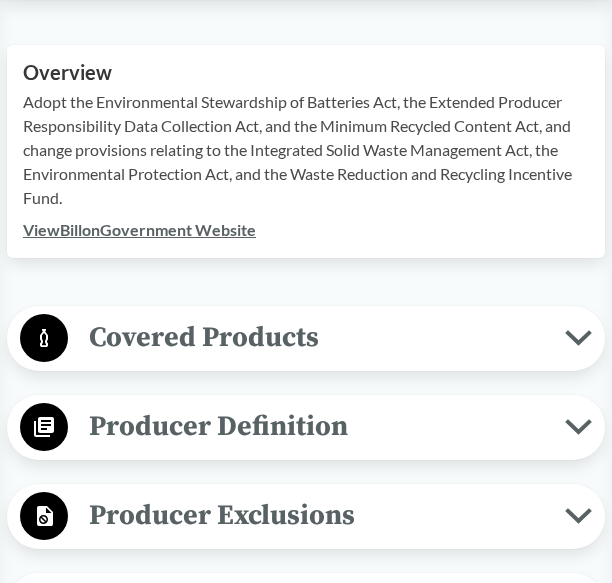 click on "Covered Products" at bounding box center [316, 337] 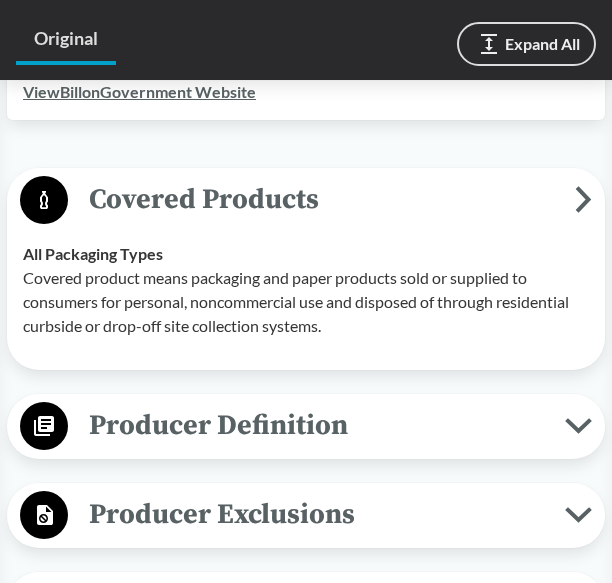 scroll, scrollTop: 630, scrollLeft: 0, axis: vertical 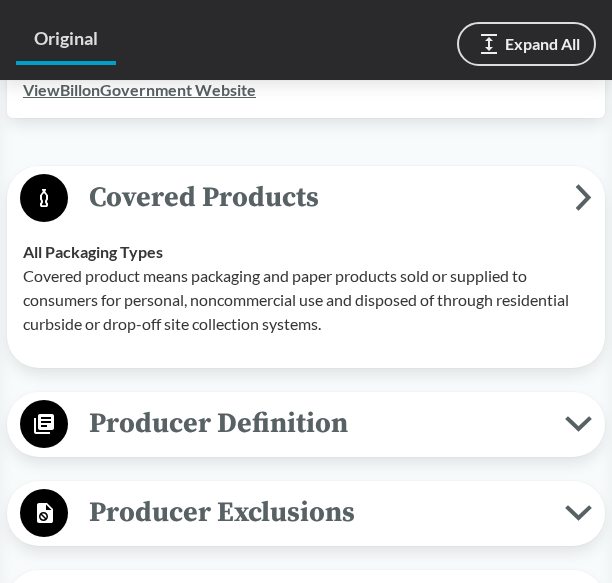 click on "Producer Definition" at bounding box center [316, 423] 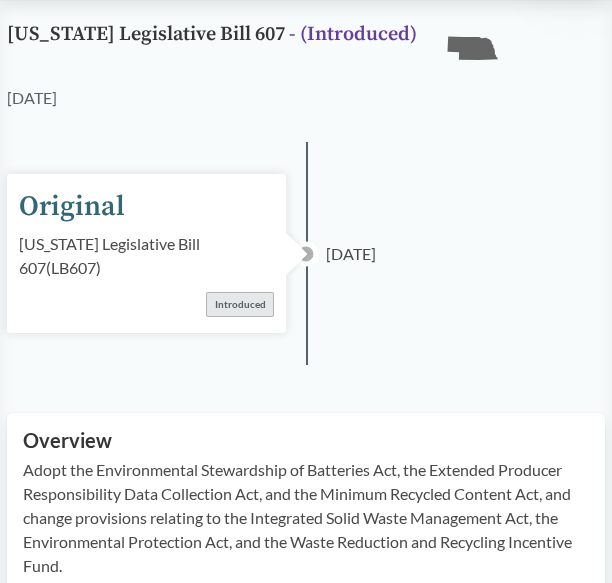 scroll, scrollTop: 0, scrollLeft: 0, axis: both 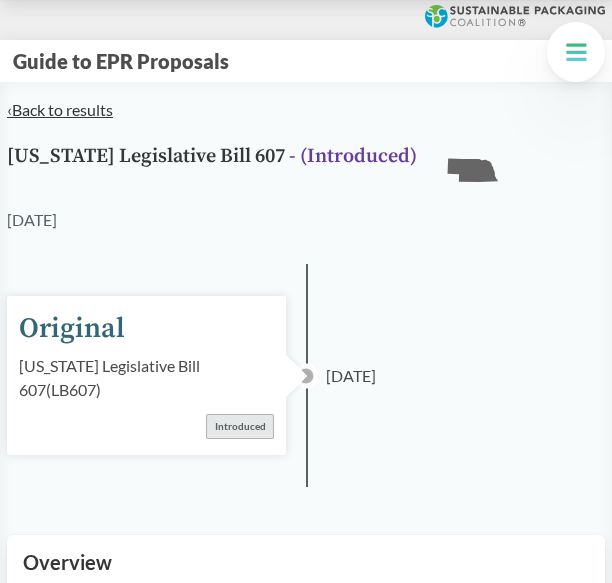 click on "‹  Back to results" at bounding box center (60, 109) 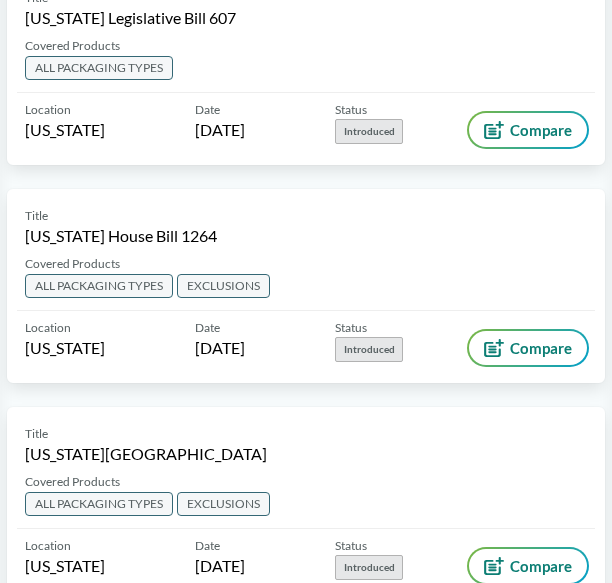 scroll, scrollTop: 3944, scrollLeft: 0, axis: vertical 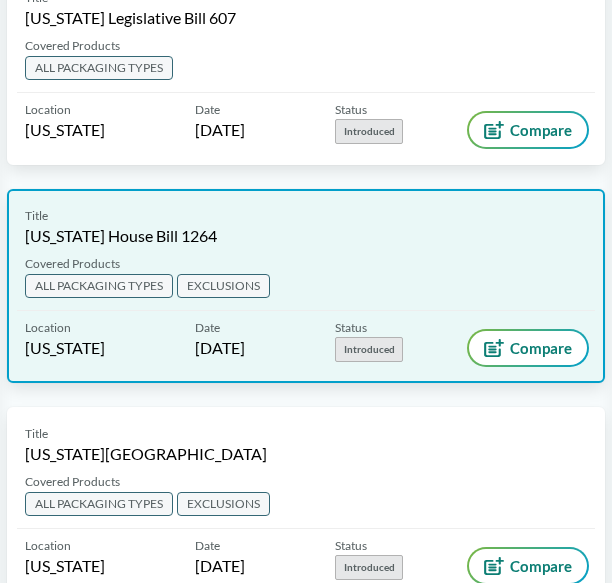 click on "[US_STATE] House Bill 1264" at bounding box center (121, 236) 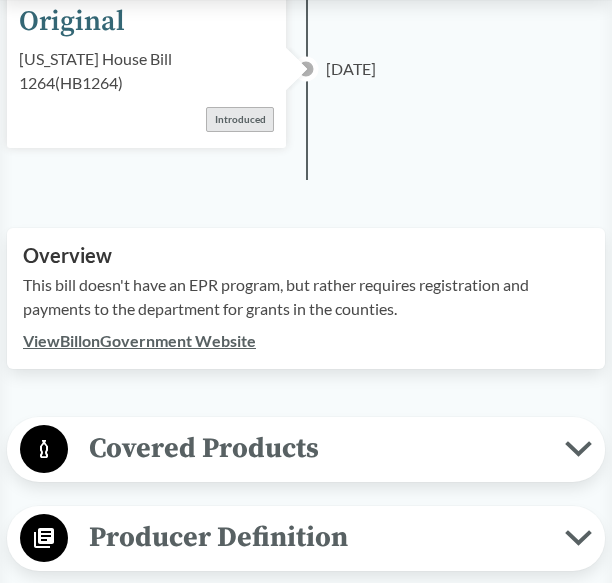 scroll, scrollTop: 308, scrollLeft: 0, axis: vertical 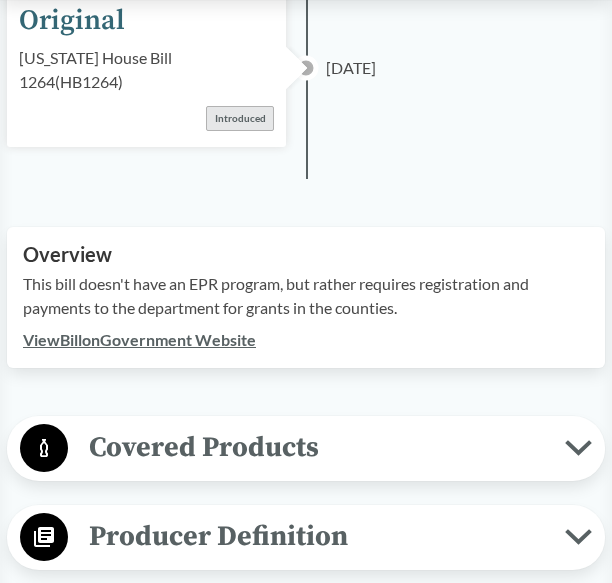 click on "View  Bill  on  Government Website" at bounding box center (139, 339) 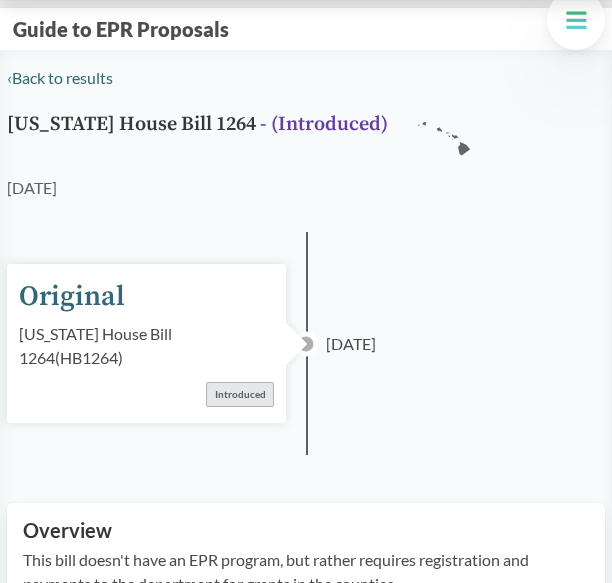 scroll, scrollTop: 0, scrollLeft: 0, axis: both 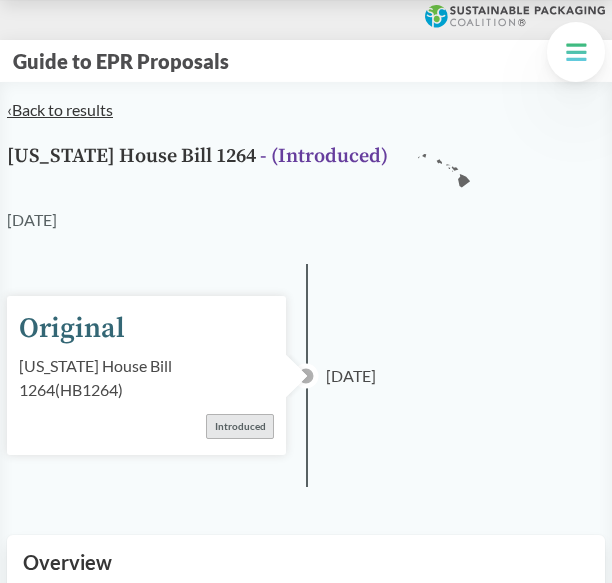 click on "‹  Back to results" at bounding box center (60, 109) 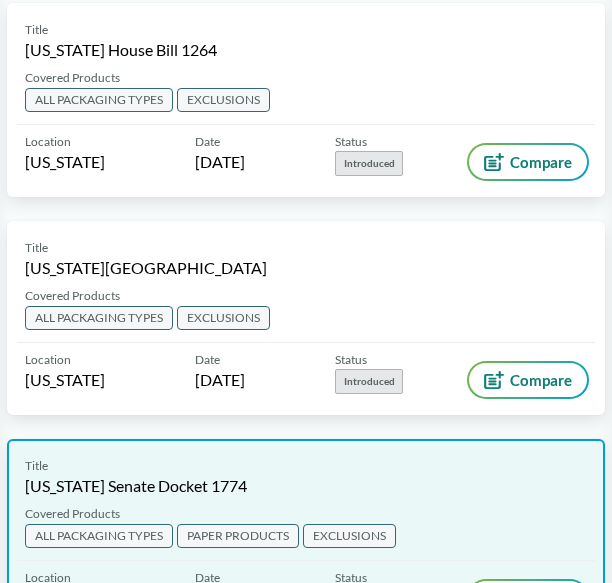 scroll, scrollTop: 4122, scrollLeft: 0, axis: vertical 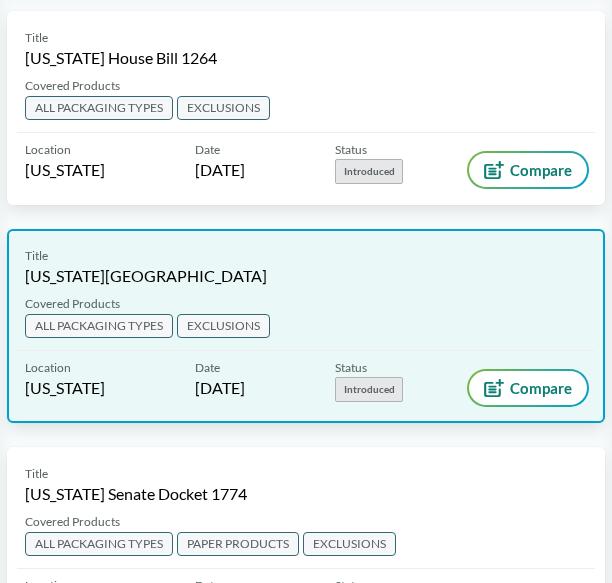 click on "[US_STATE][GEOGRAPHIC_DATA]" at bounding box center (146, 276) 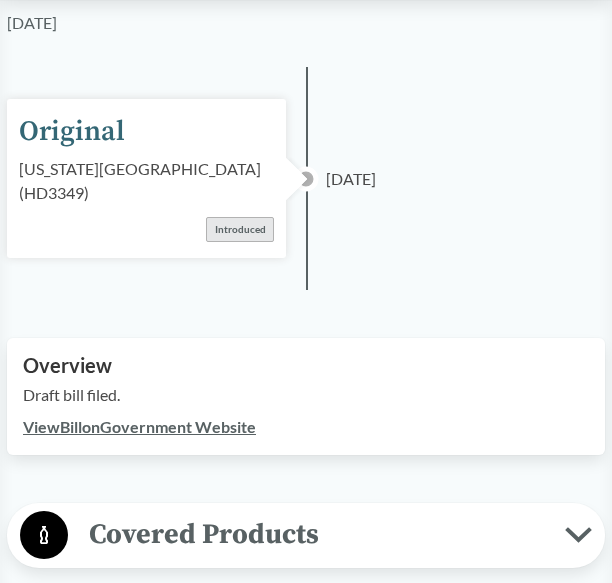 scroll, scrollTop: 196, scrollLeft: 0, axis: vertical 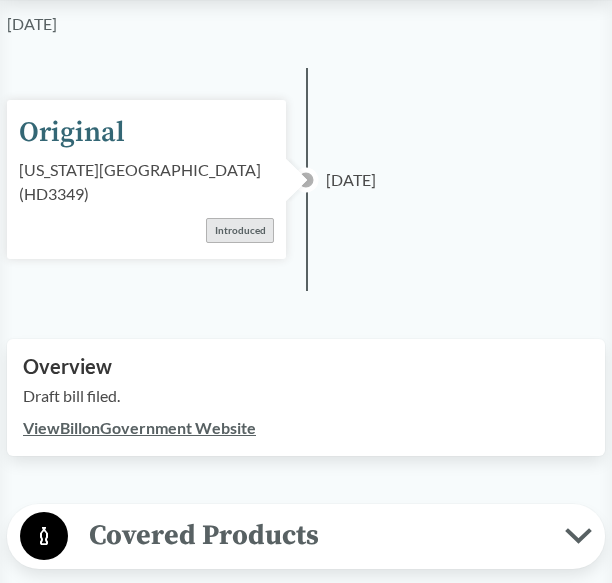 click on "View  Bill  on  Government Website" at bounding box center (139, 427) 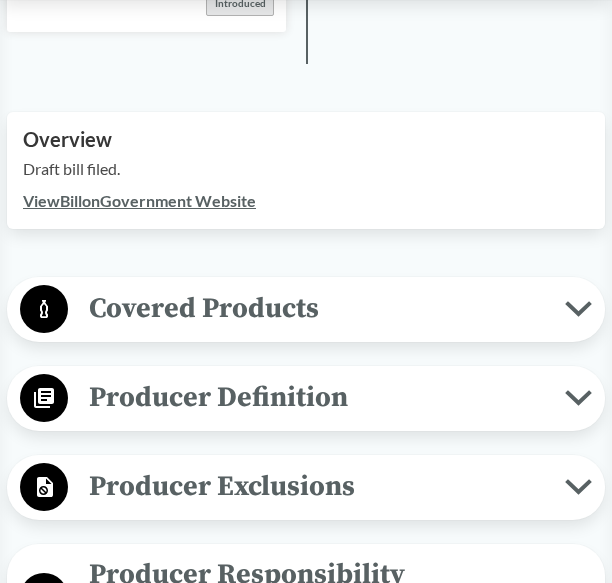 scroll, scrollTop: 424, scrollLeft: 0, axis: vertical 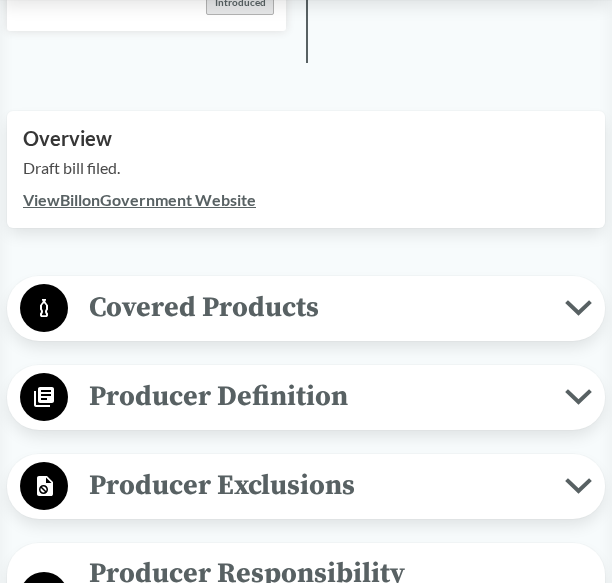 click on "Covered Products" at bounding box center (316, 307) 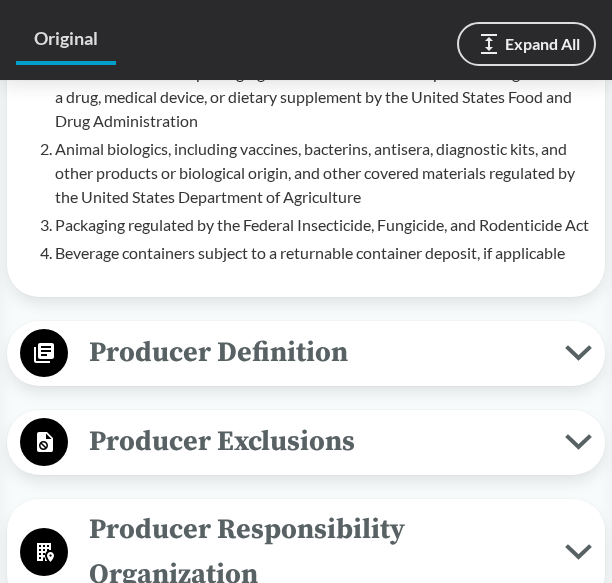 scroll, scrollTop: 955, scrollLeft: 0, axis: vertical 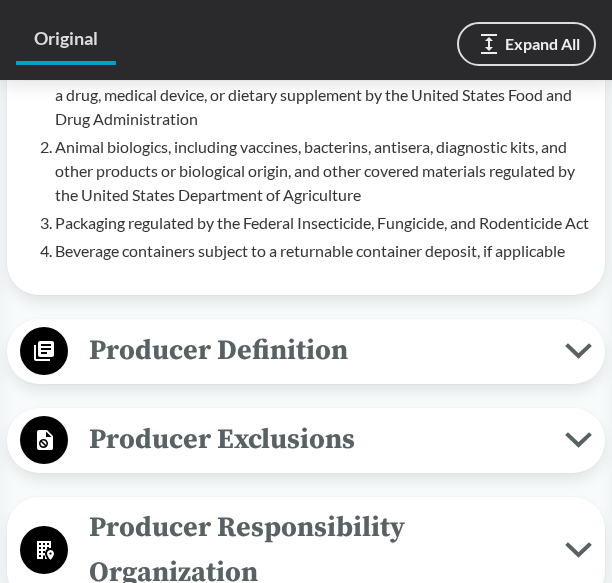 click on "Producer Definition" at bounding box center (316, 350) 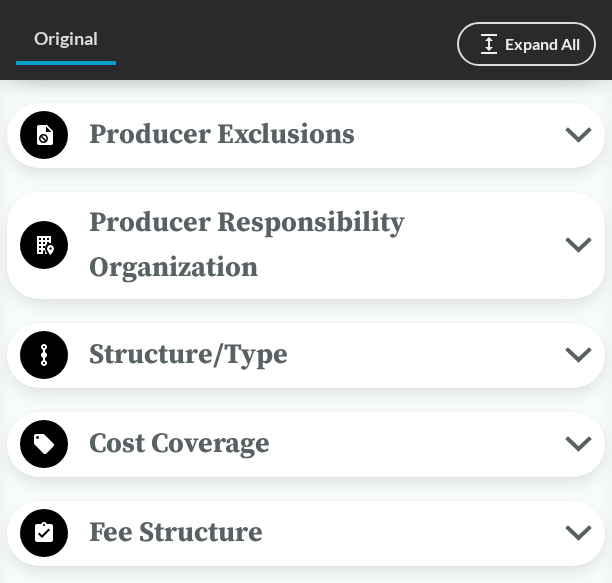 scroll, scrollTop: 1790, scrollLeft: 0, axis: vertical 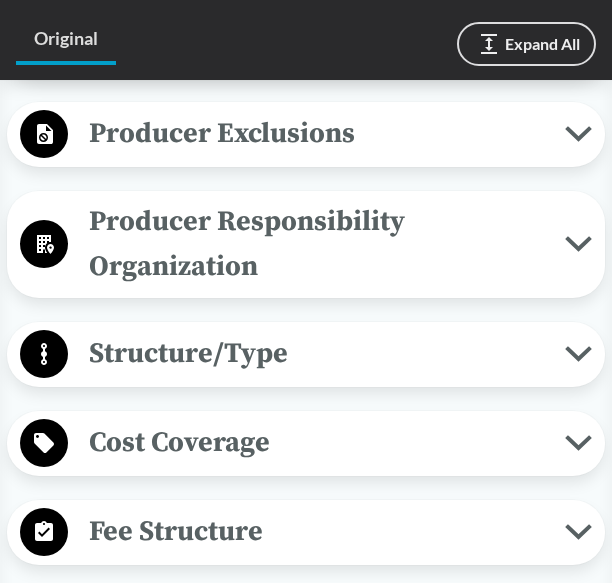 click on "Structure/Type" at bounding box center (316, 353) 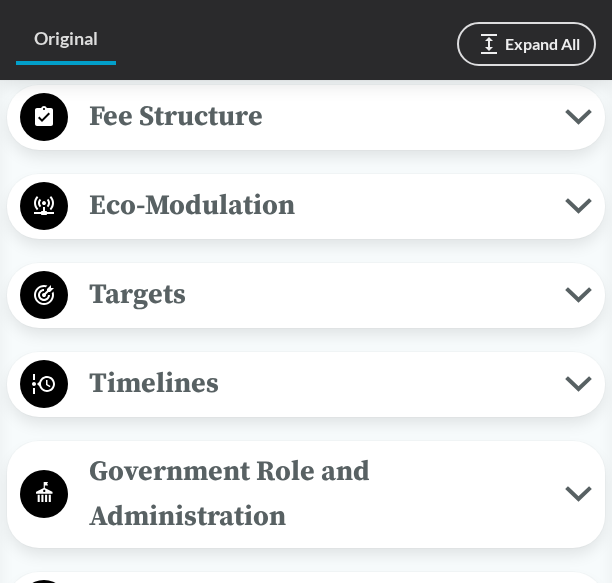 scroll, scrollTop: 2551, scrollLeft: 0, axis: vertical 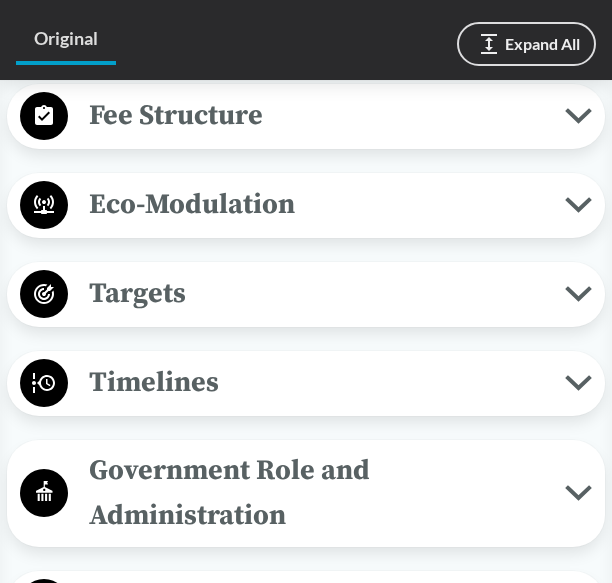 click on "Targets" at bounding box center (316, 293) 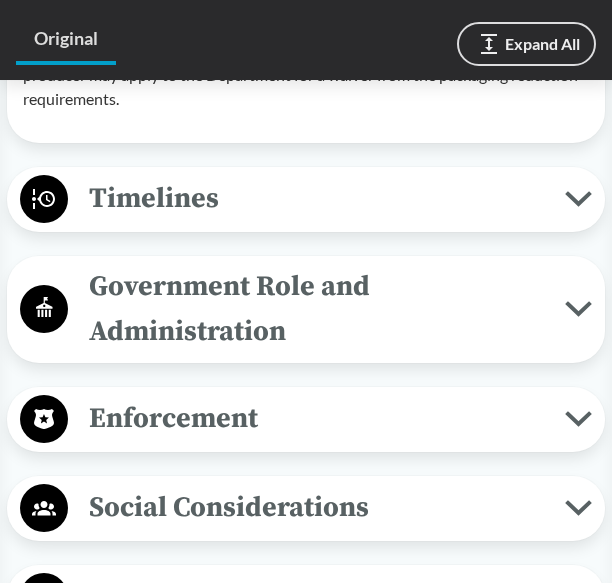 scroll, scrollTop: 4028, scrollLeft: 0, axis: vertical 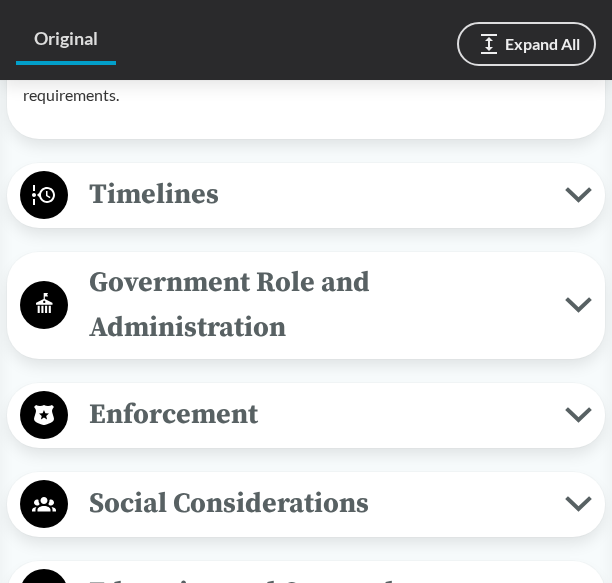 click on "Timelines" at bounding box center [316, 194] 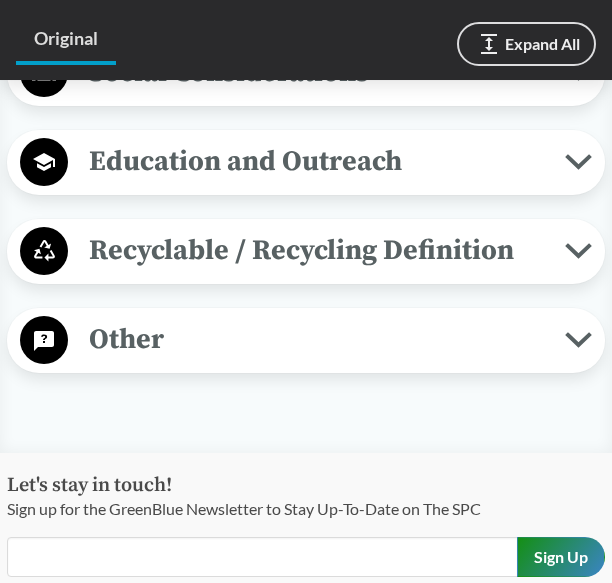 scroll, scrollTop: 4773, scrollLeft: 0, axis: vertical 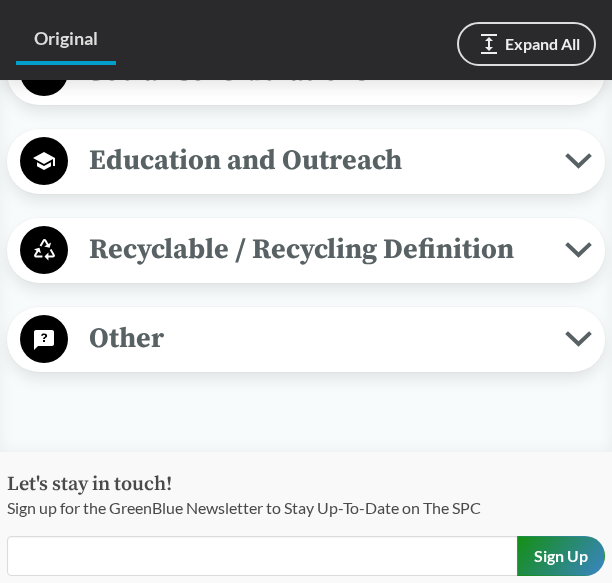 click on "Recyclable / Recycling Definition" at bounding box center (316, 249) 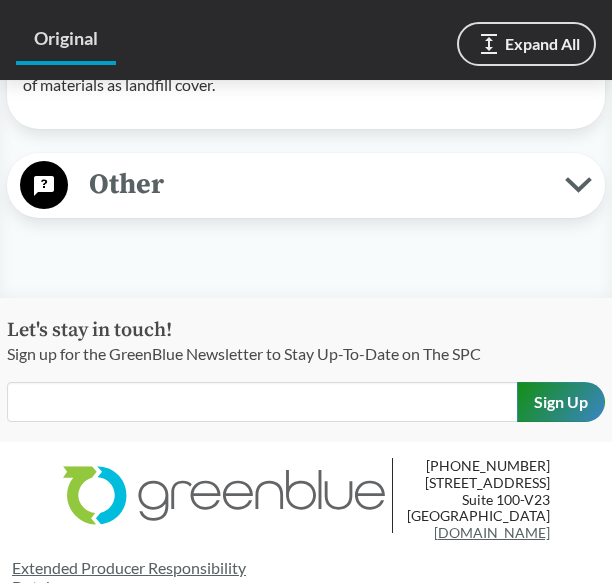 scroll, scrollTop: 5602, scrollLeft: 0, axis: vertical 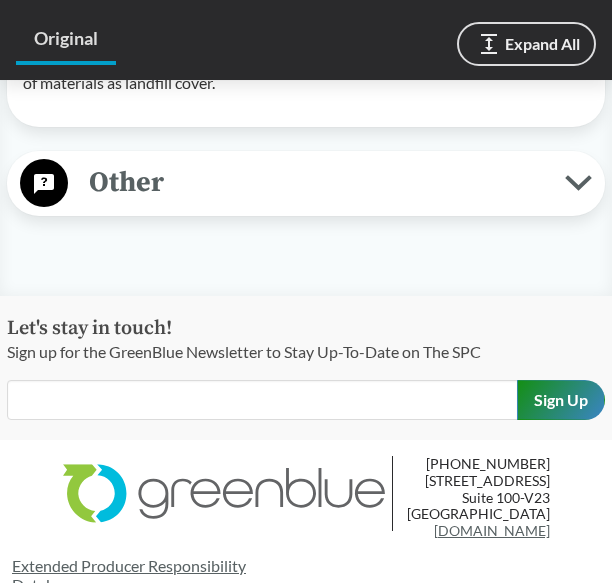 click on "Other" at bounding box center [316, 182] 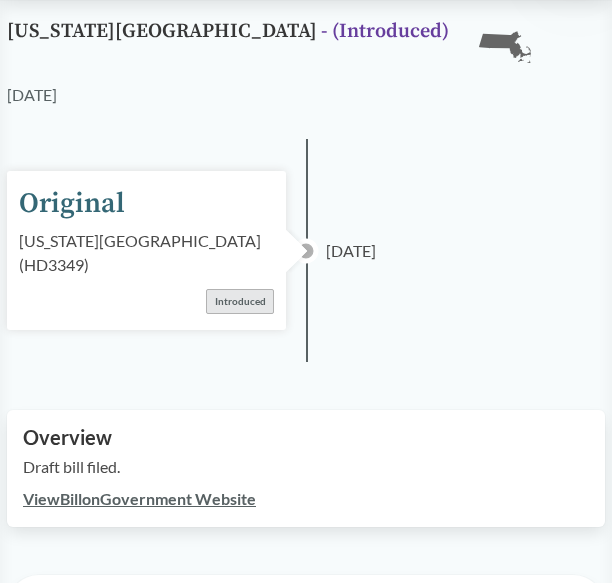 scroll, scrollTop: 140, scrollLeft: 0, axis: vertical 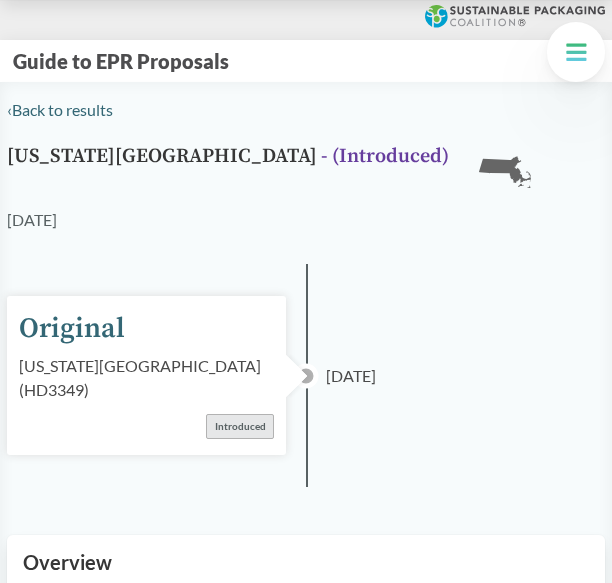 click on "Original Massachusetts House Docket 3349  ( HD3349 ) Introduced 01/17/2025" at bounding box center [306, 375] 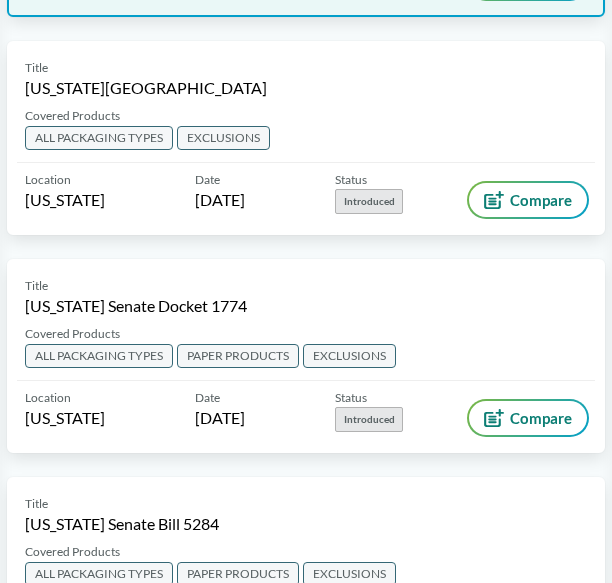 scroll, scrollTop: 4338, scrollLeft: 0, axis: vertical 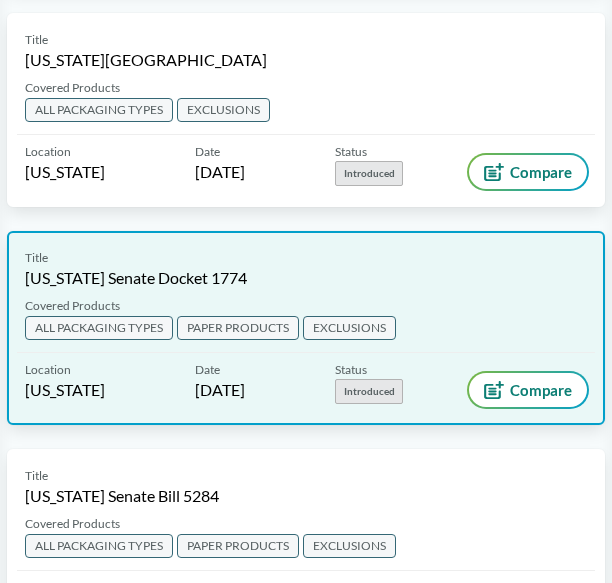 click on "[US_STATE] Senate Docket 1774" at bounding box center [136, 278] 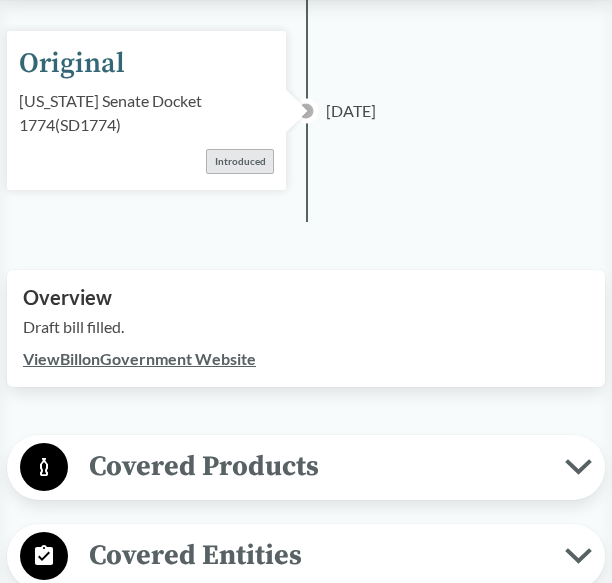 scroll, scrollTop: 267, scrollLeft: 0, axis: vertical 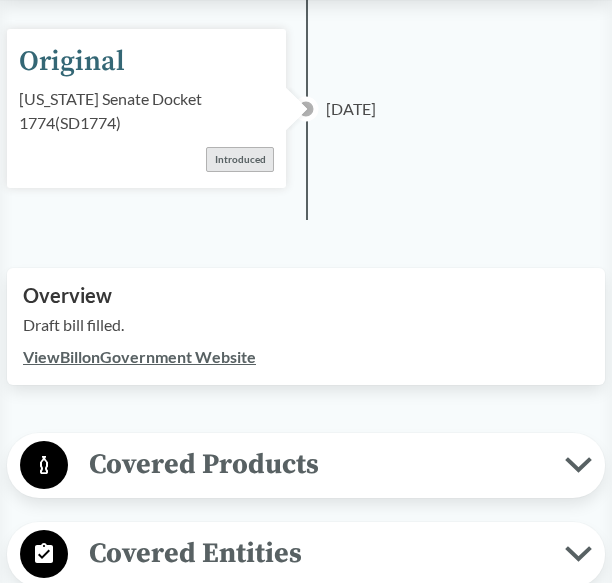click on "View  Bill  on  Government Website" at bounding box center [139, 356] 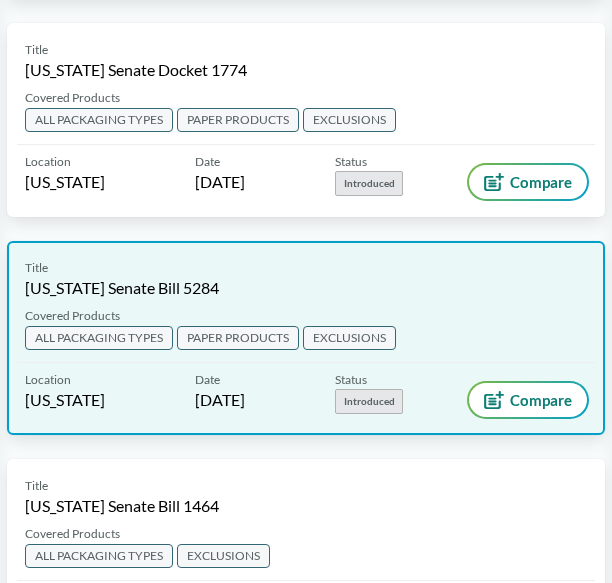 scroll, scrollTop: 4548, scrollLeft: 0, axis: vertical 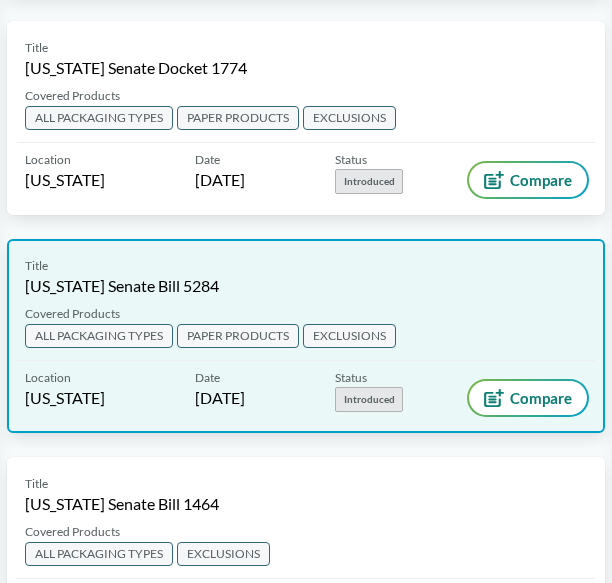 click on "[US_STATE] Senate Bill 5284" at bounding box center [122, 286] 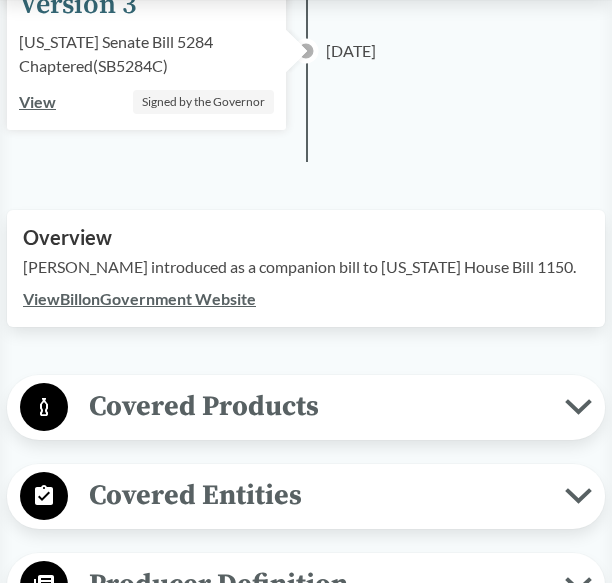 scroll, scrollTop: 601, scrollLeft: 0, axis: vertical 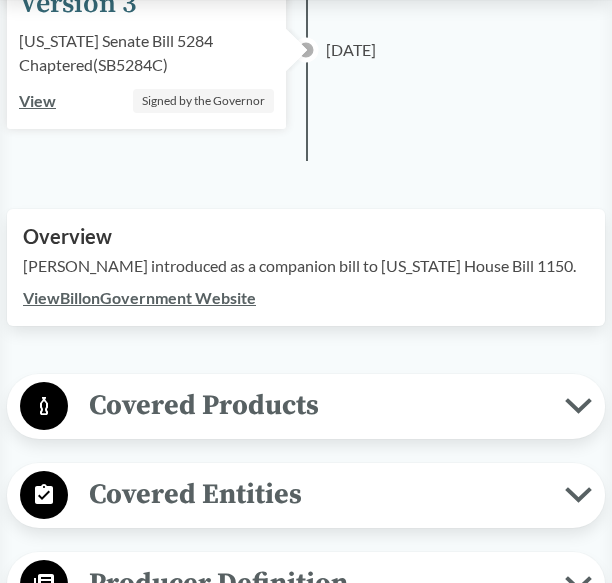 click on "View  Bill  on  Government Website" at bounding box center [139, 297] 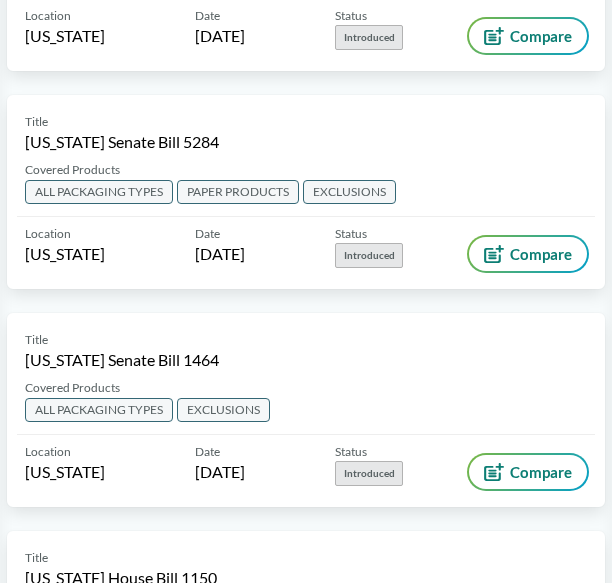 scroll, scrollTop: 4694, scrollLeft: 0, axis: vertical 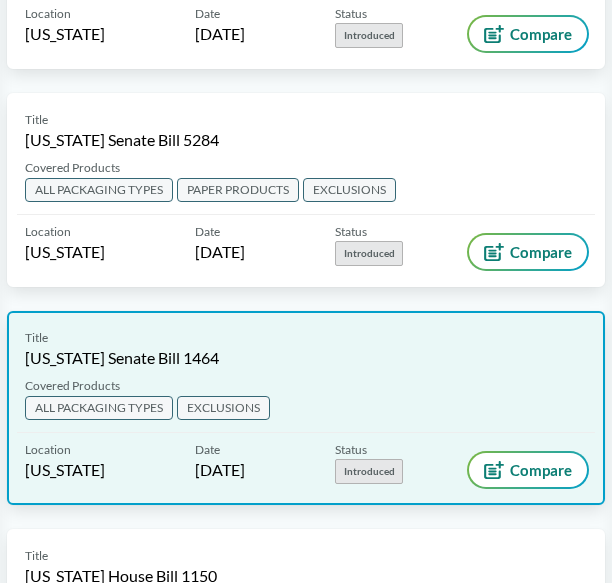 click on "[US_STATE] Senate Bill 1464" at bounding box center (122, 358) 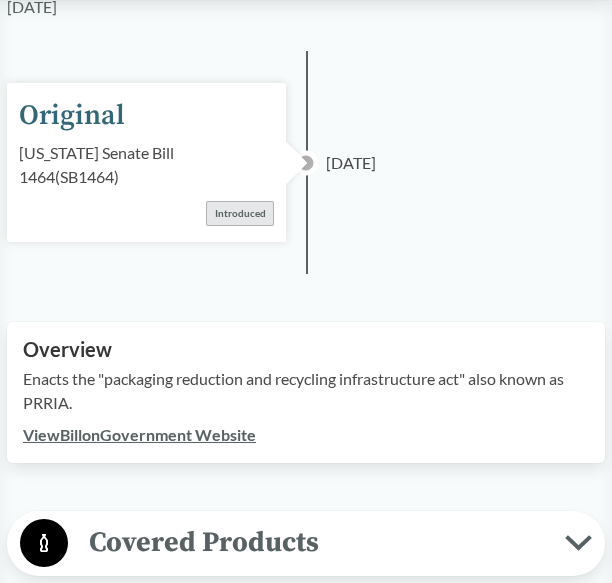 scroll, scrollTop: 244, scrollLeft: 0, axis: vertical 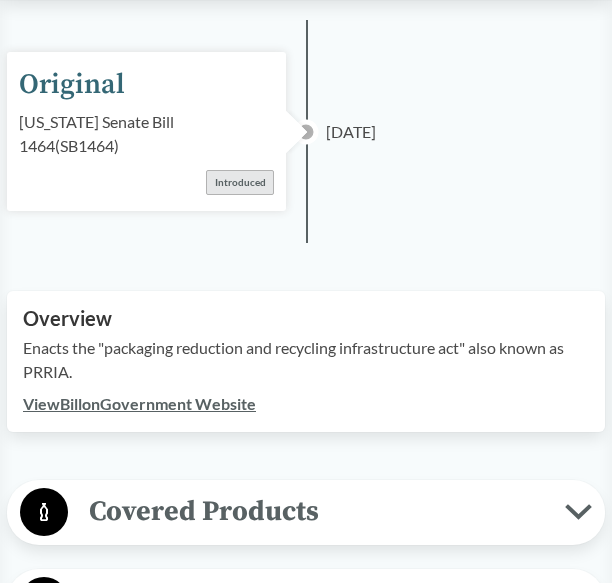 click on "View  Bill  on  Government Website" at bounding box center [139, 403] 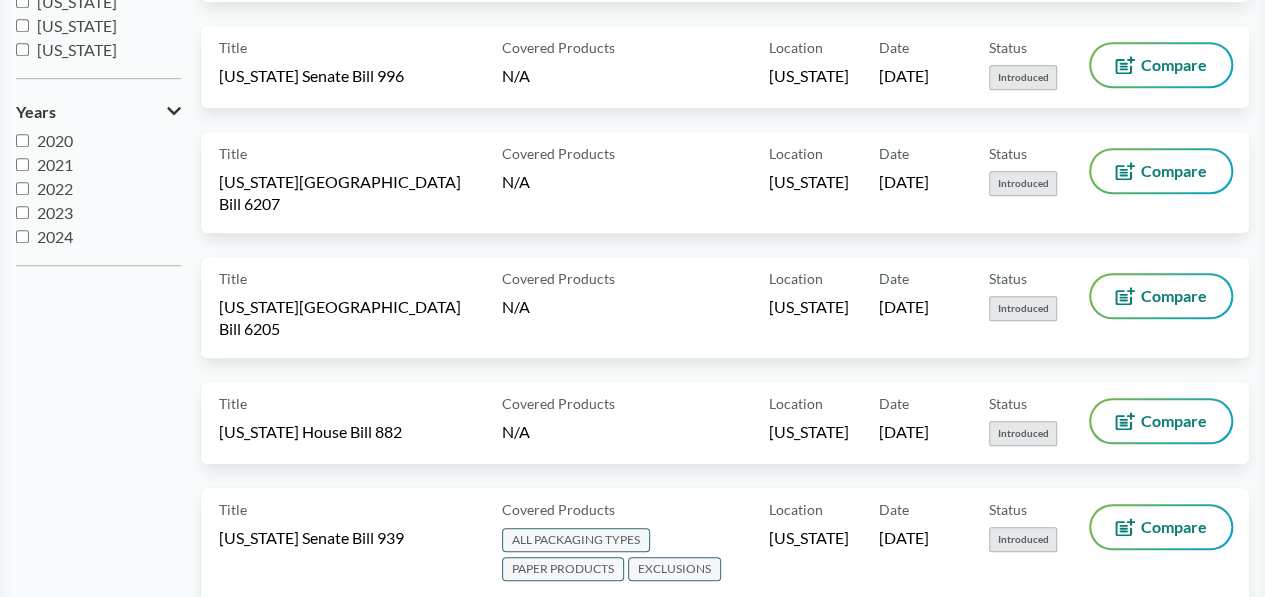 scroll, scrollTop: 524, scrollLeft: 0, axis: vertical 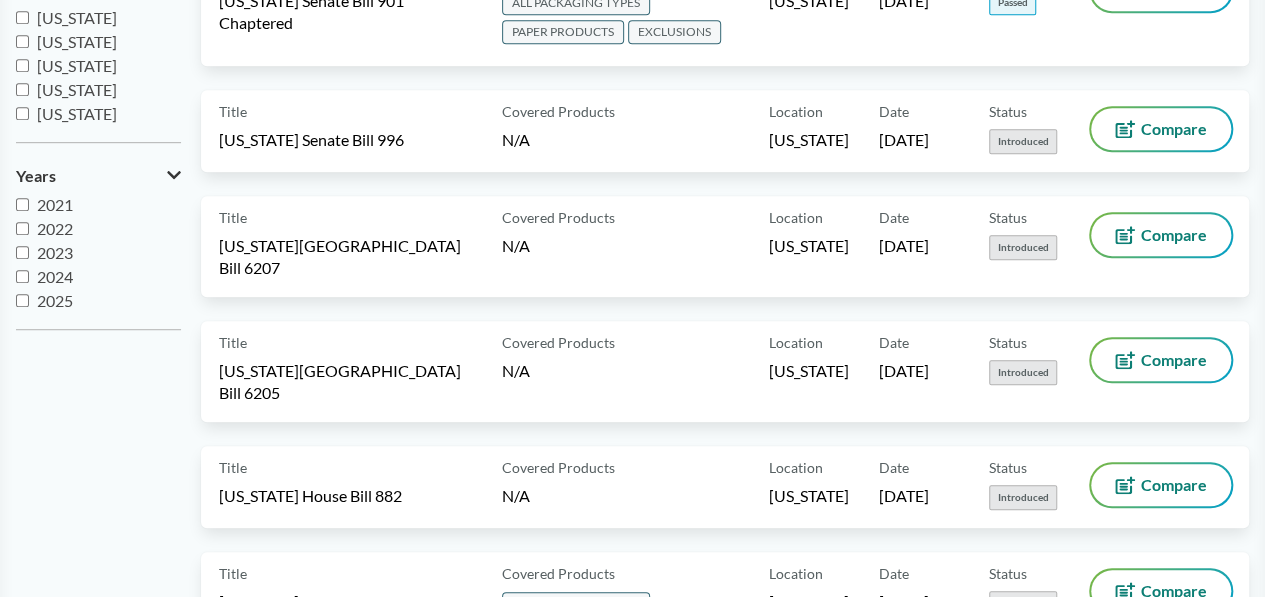click on "2025" at bounding box center [22, 300] 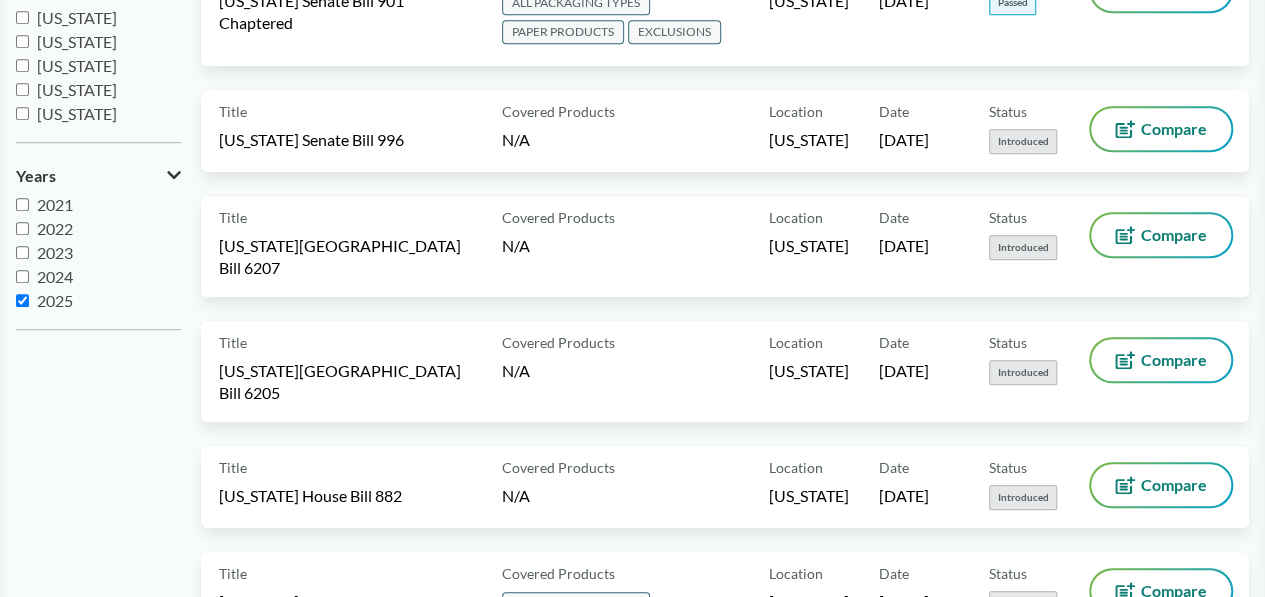 checkbox on "true" 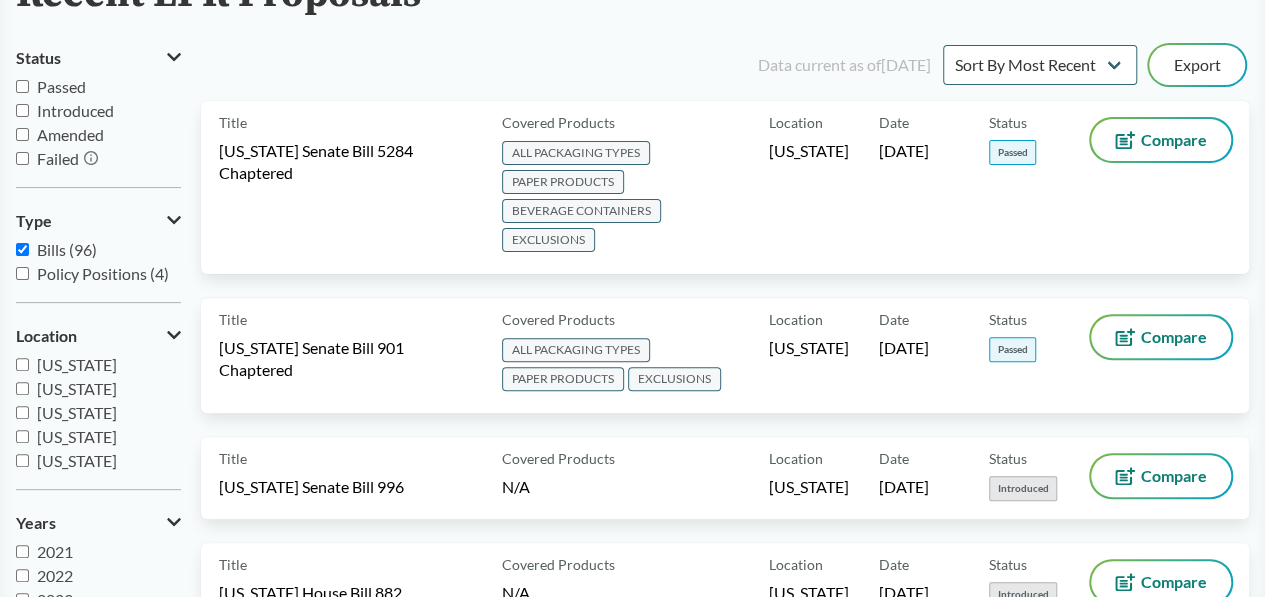 scroll, scrollTop: 178, scrollLeft: 0, axis: vertical 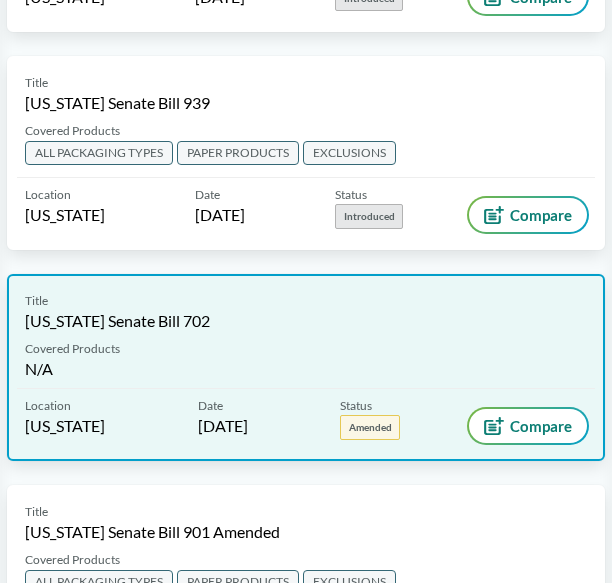 click on "Covered Products" at bounding box center [72, 349] 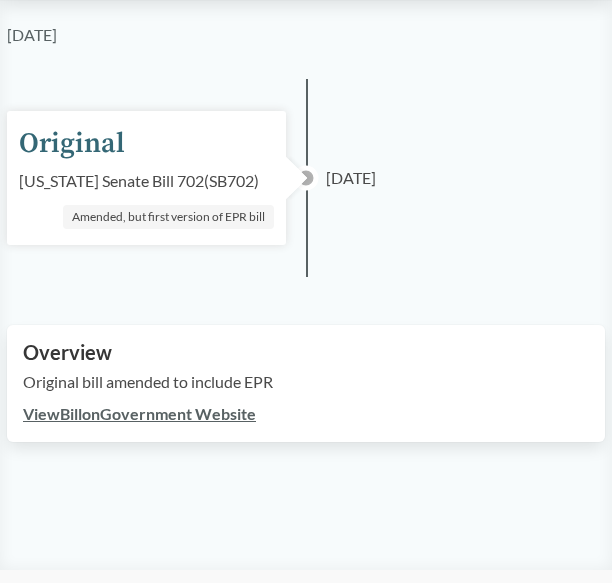 scroll, scrollTop: 186, scrollLeft: 0, axis: vertical 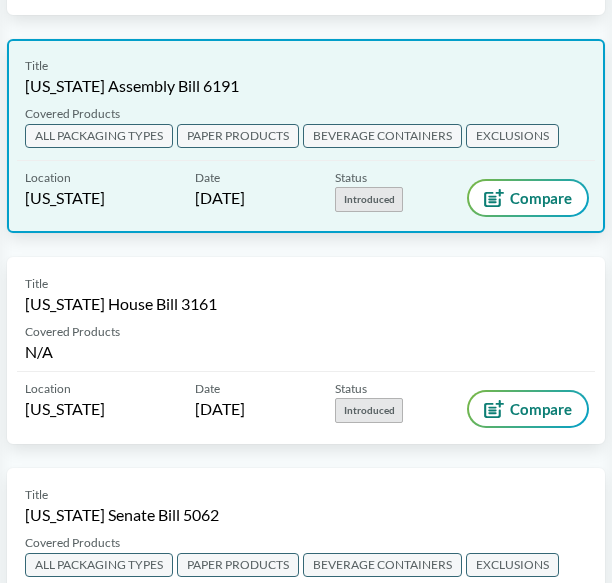 click on "Date" at bounding box center (207, 389) 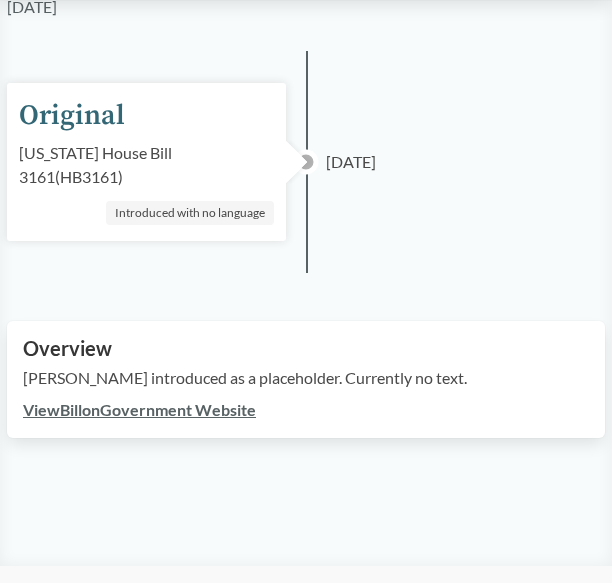 scroll, scrollTop: 214, scrollLeft: 0, axis: vertical 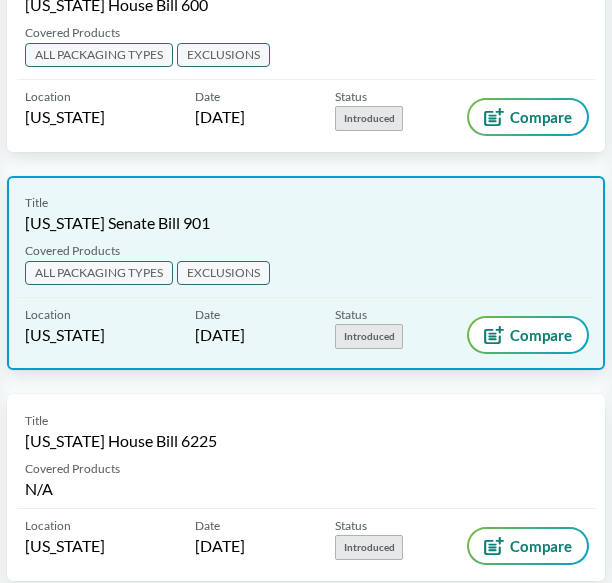 click on "Covered Products ALL PACKAGING TYPES EXCLUSIONS" at bounding box center [306, 270] 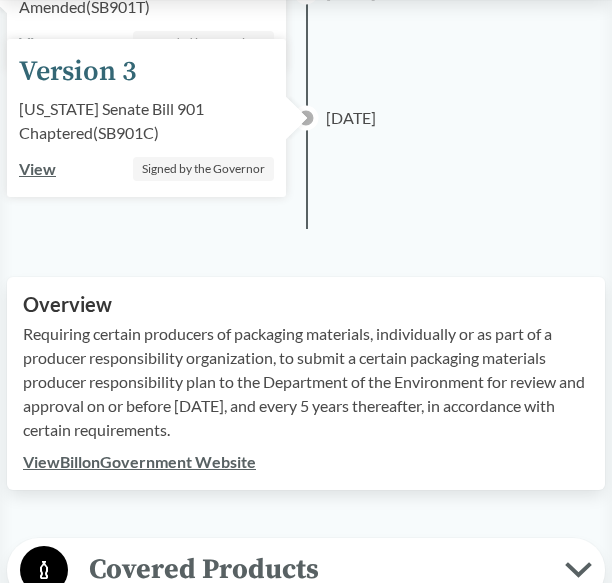 scroll, scrollTop: 0, scrollLeft: 0, axis: both 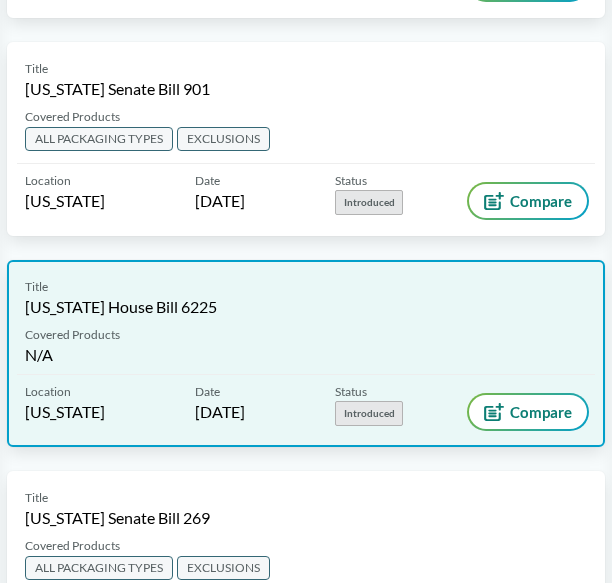 click on "Title Connecticut House Bill 6225 Covered Products N/A Location Connecticut Date 01/23/2025 Status Introduced Compare" at bounding box center (306, 353) 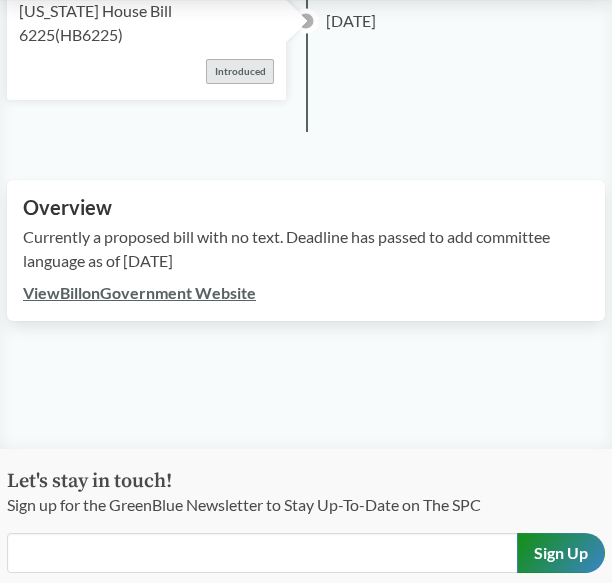 scroll, scrollTop: 356, scrollLeft: 0, axis: vertical 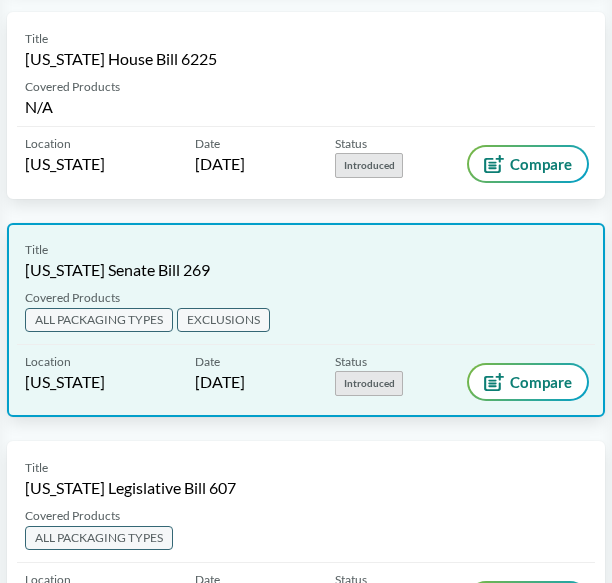 click on "[US_STATE] Senate Bill 269" at bounding box center [117, 270] 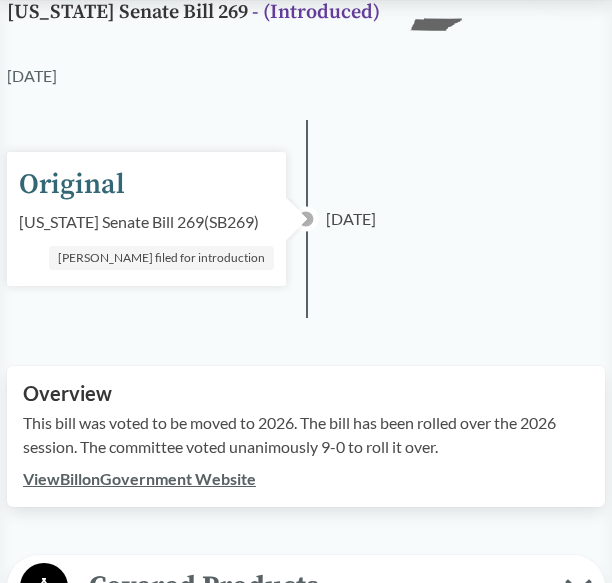 scroll, scrollTop: 152, scrollLeft: 0, axis: vertical 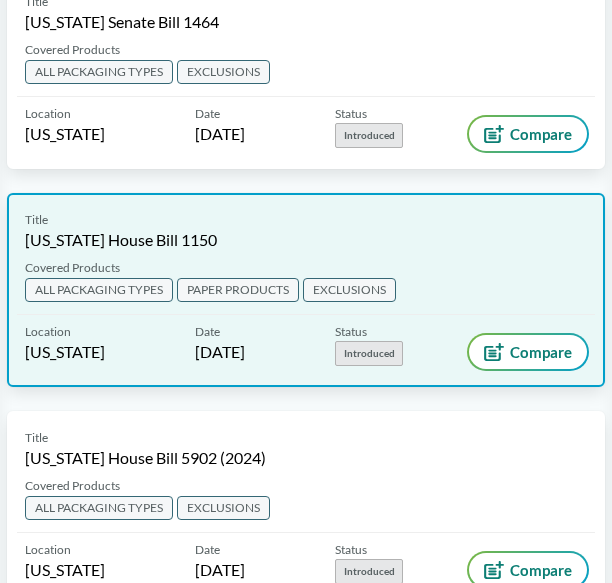 click on "[US_STATE] House Bill 1150" at bounding box center (121, 240) 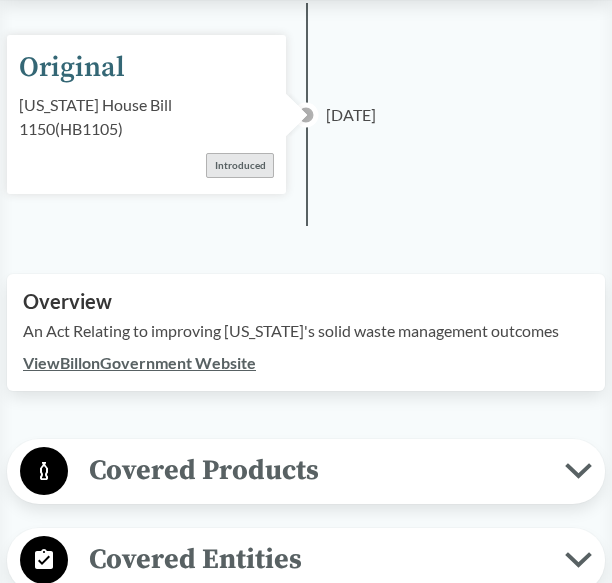 scroll, scrollTop: 263, scrollLeft: 0, axis: vertical 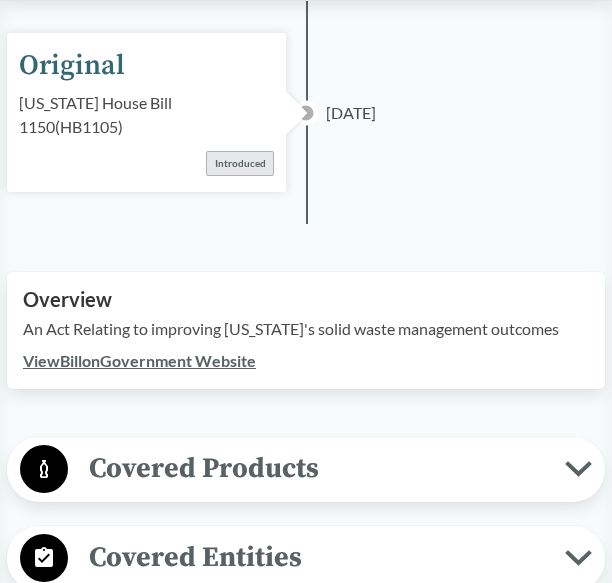 click on "View  Bill  on  Government Website" at bounding box center [139, 360] 